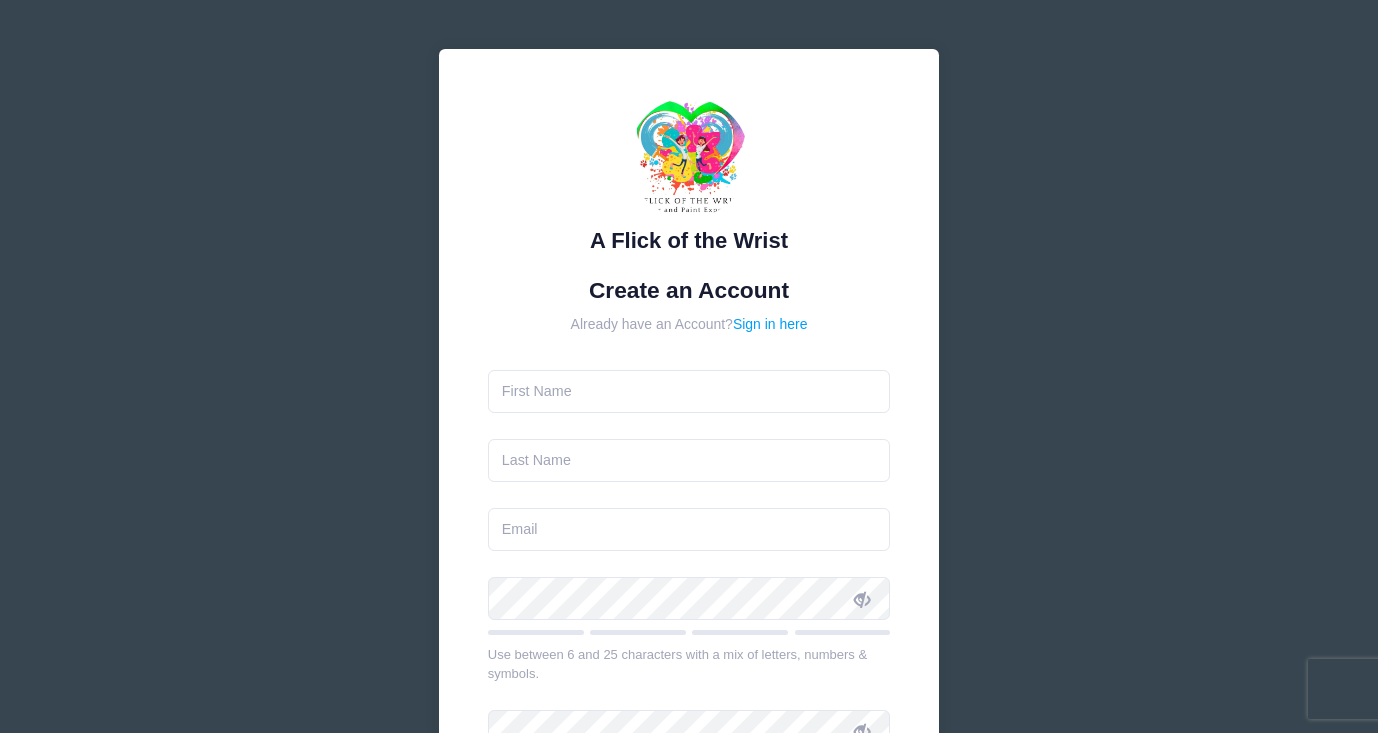 scroll, scrollTop: 0, scrollLeft: 0, axis: both 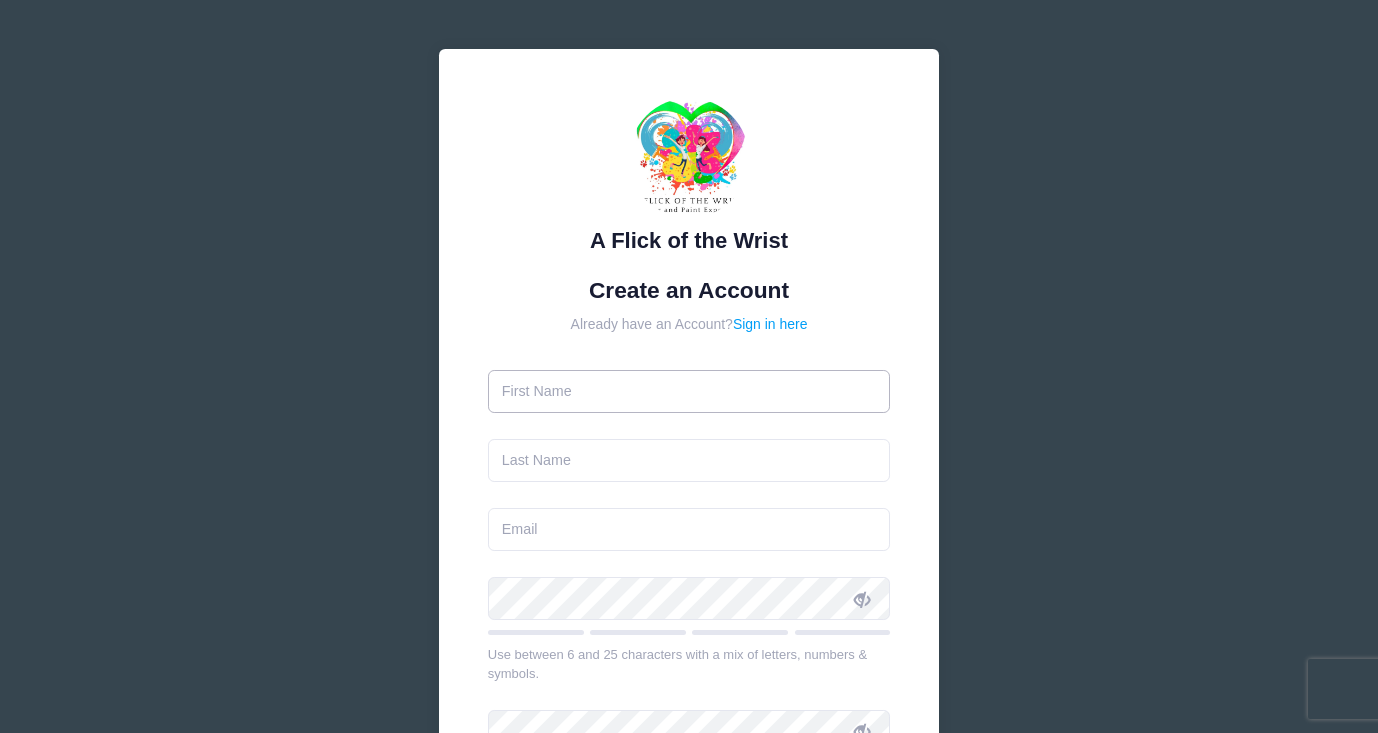 click at bounding box center (689, 391) 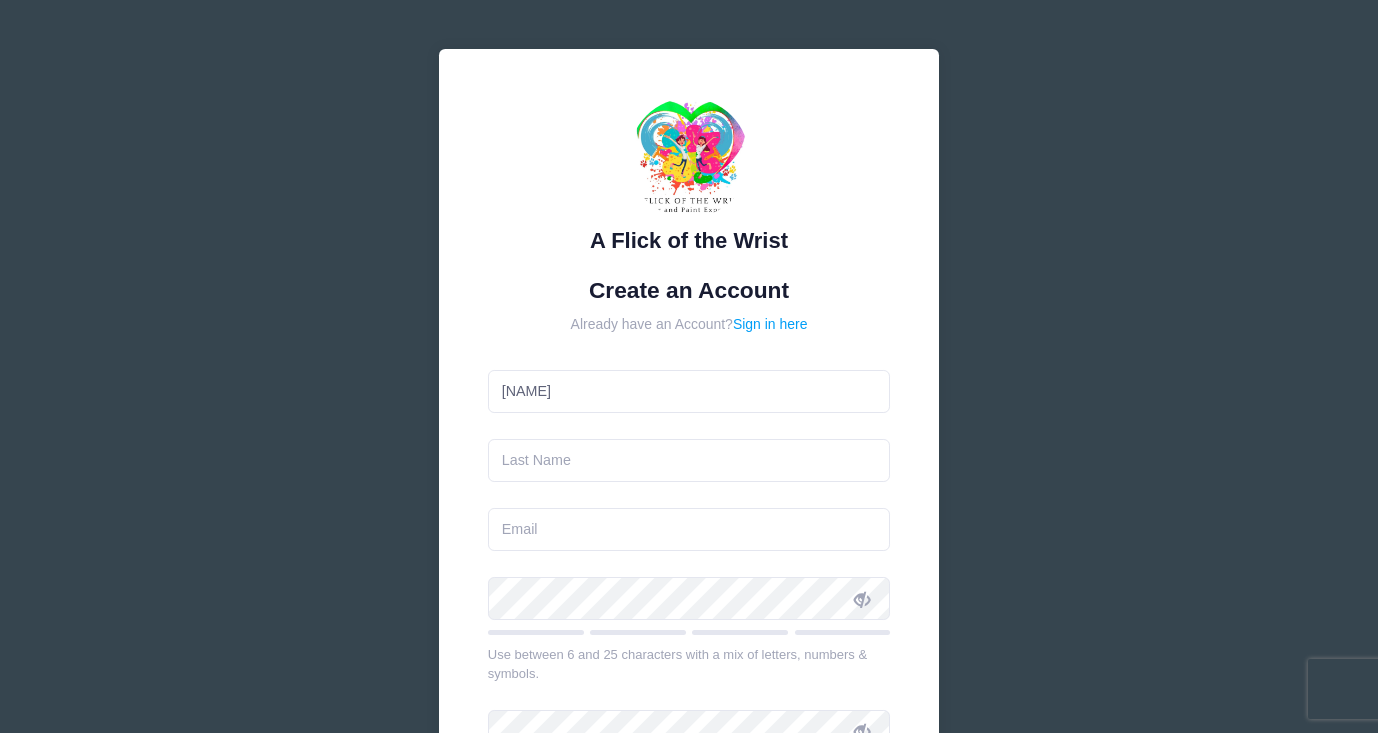 type on "Atkins" 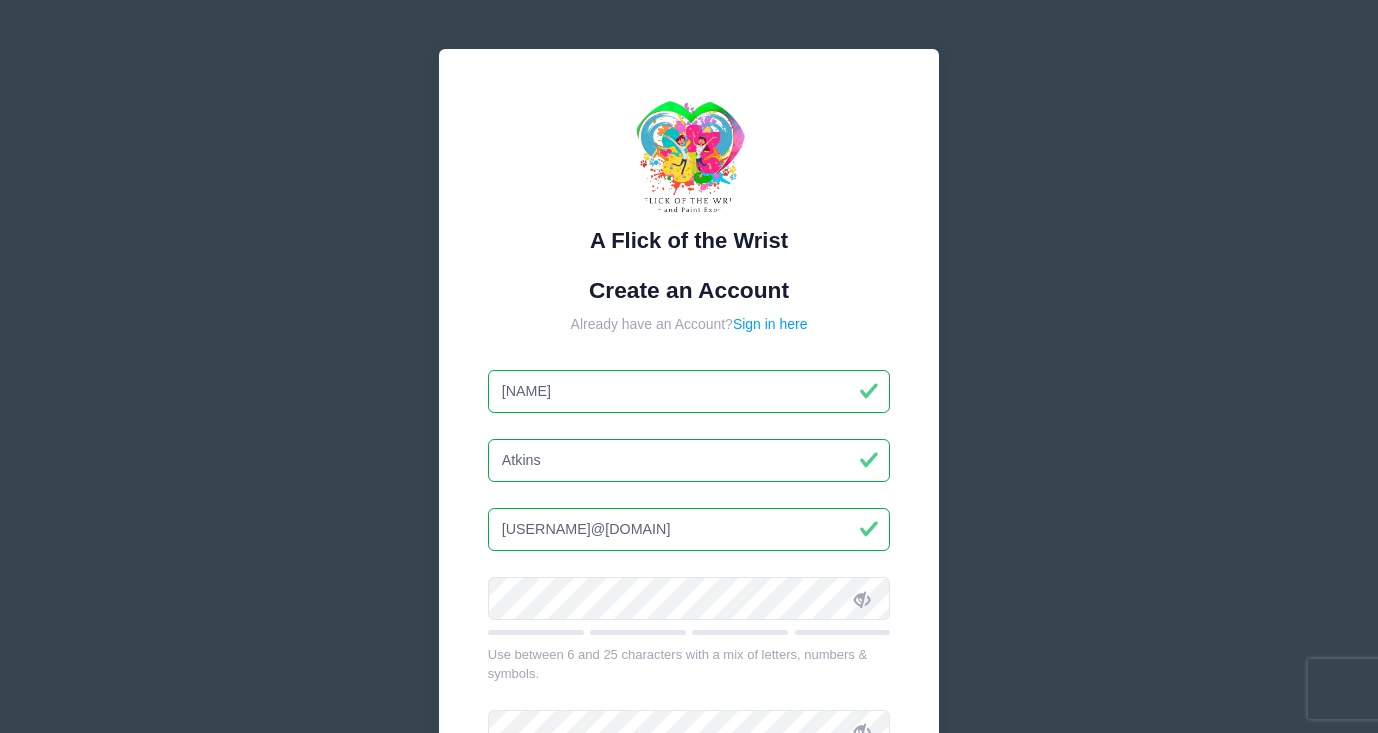 click on "moonlightrider@gmail.com" at bounding box center [689, 529] 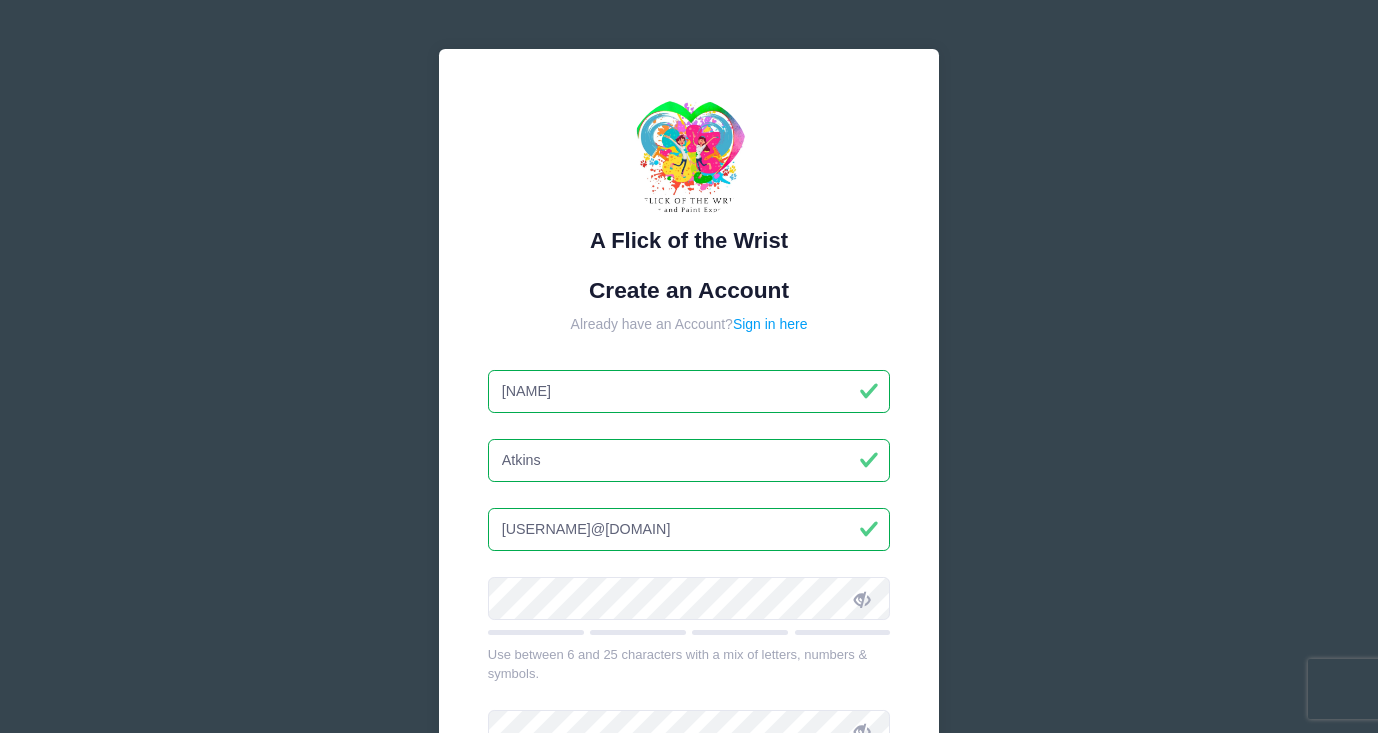 scroll, scrollTop: 355, scrollLeft: 0, axis: vertical 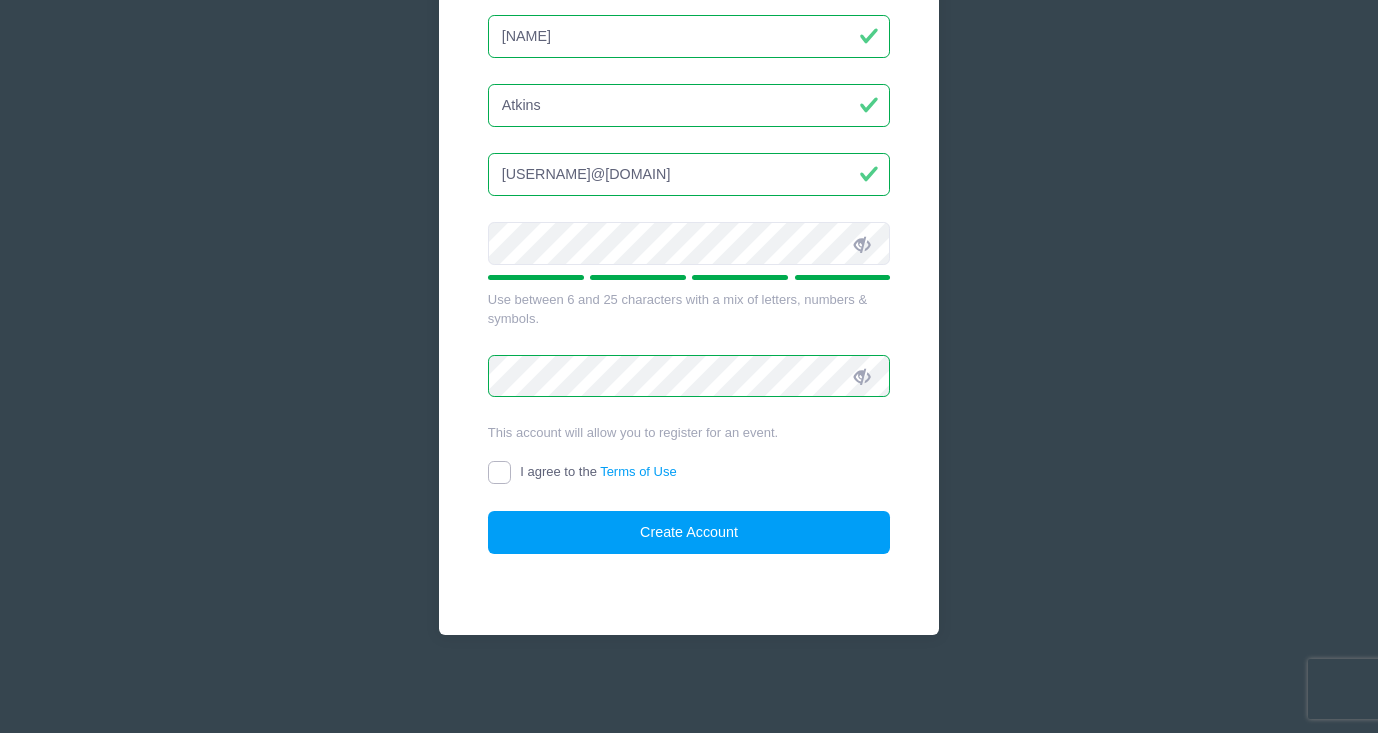 click on "I agree to the
Terms of Use" at bounding box center [499, 472] 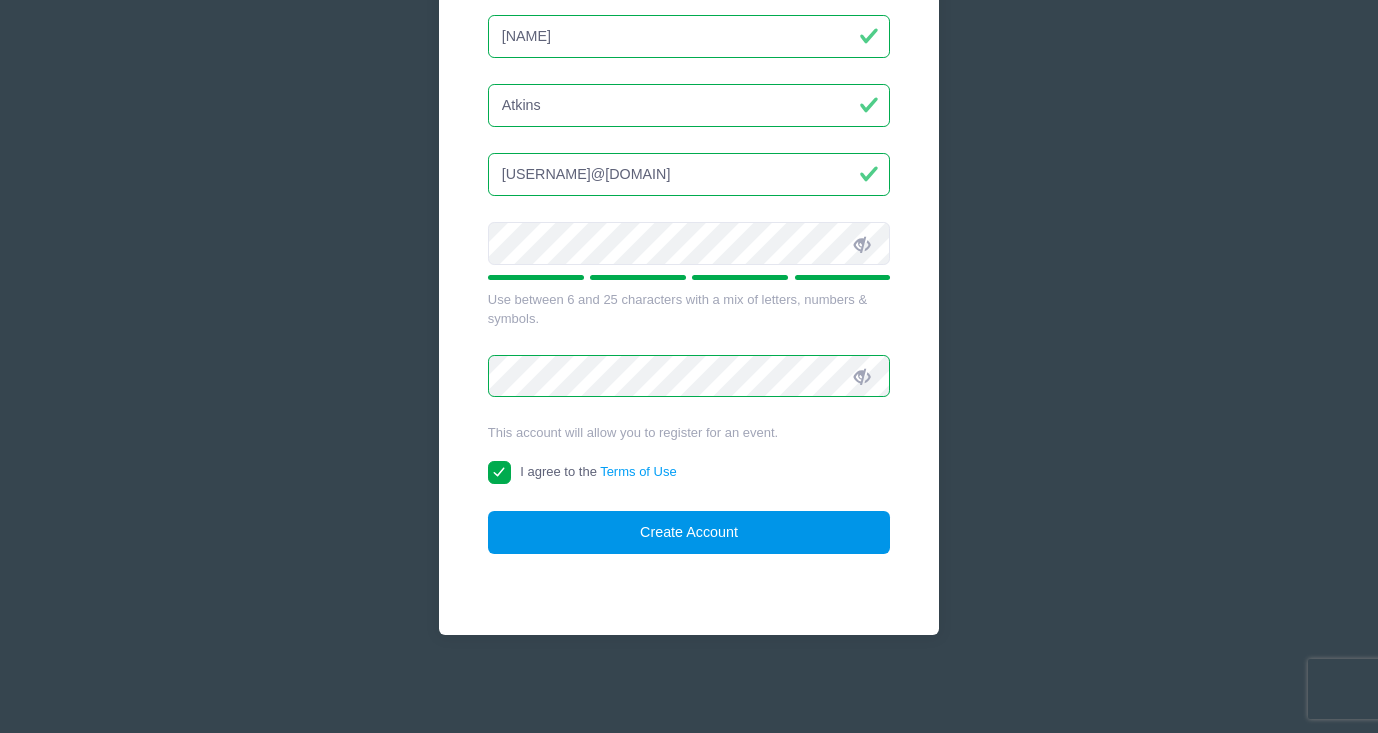 click on "Create Account" at bounding box center [689, 532] 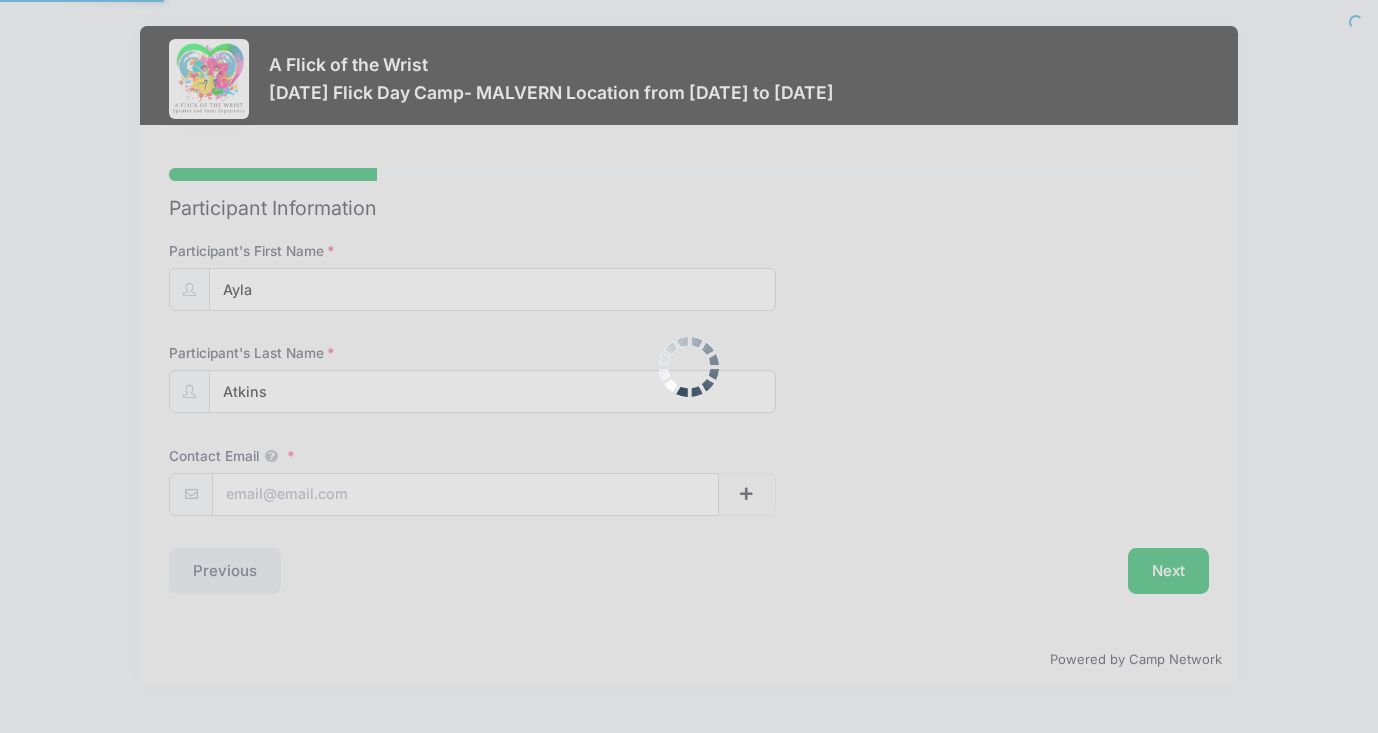 scroll, scrollTop: 0, scrollLeft: 0, axis: both 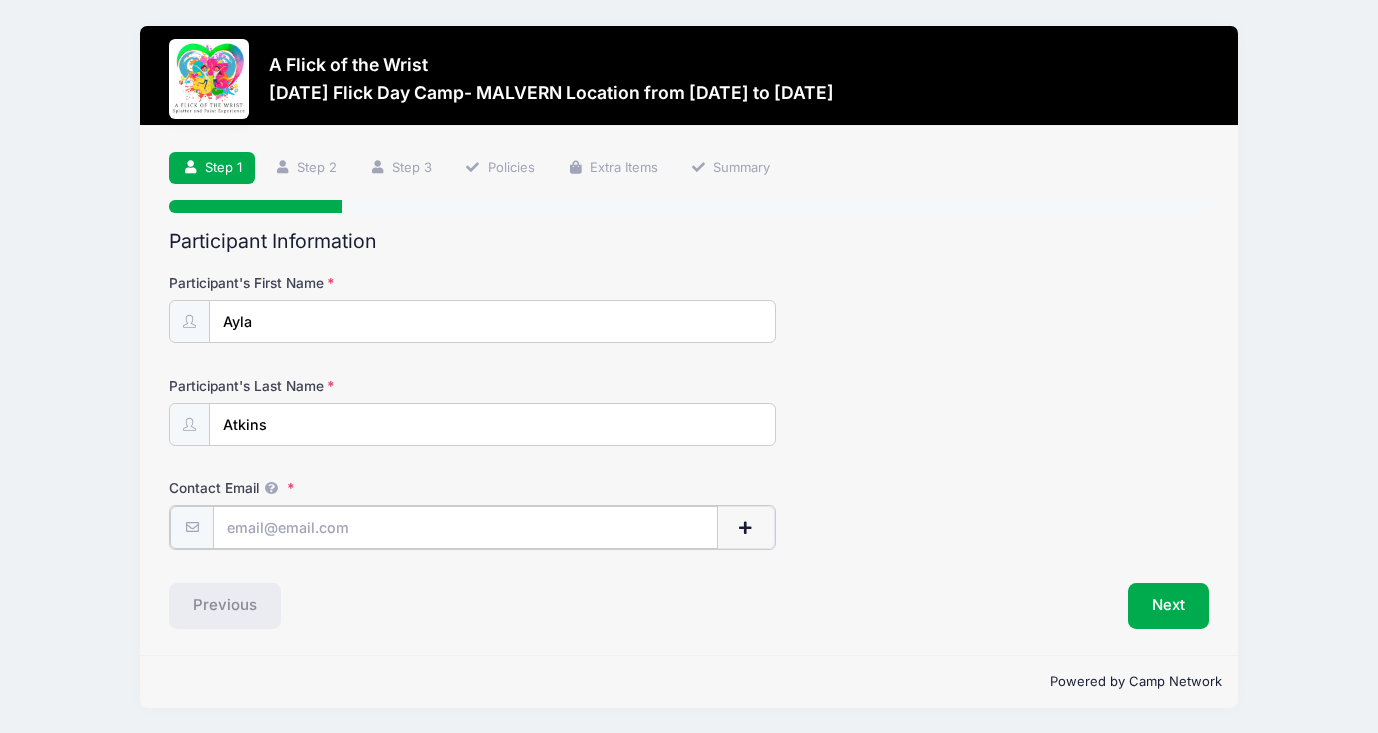 click on "Contact Email" at bounding box center [465, 527] 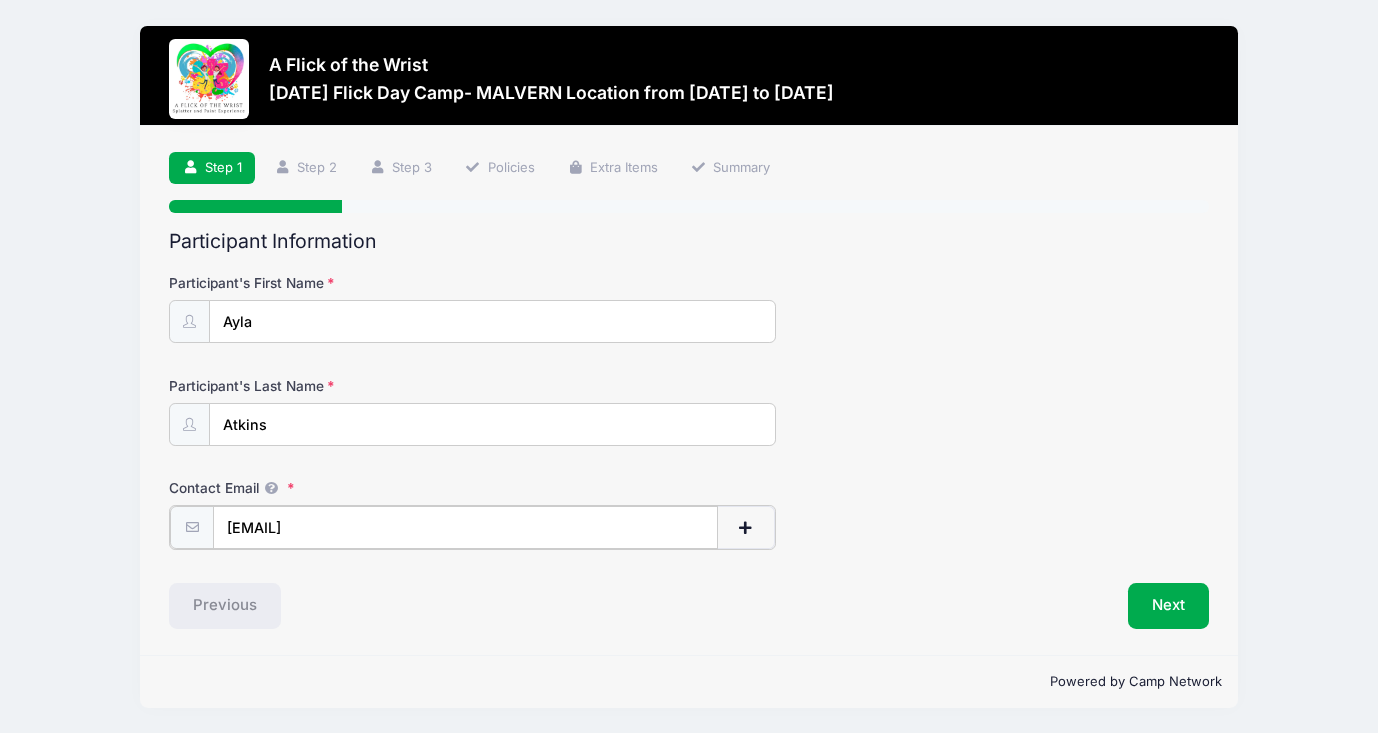 type on "[EMAIL]" 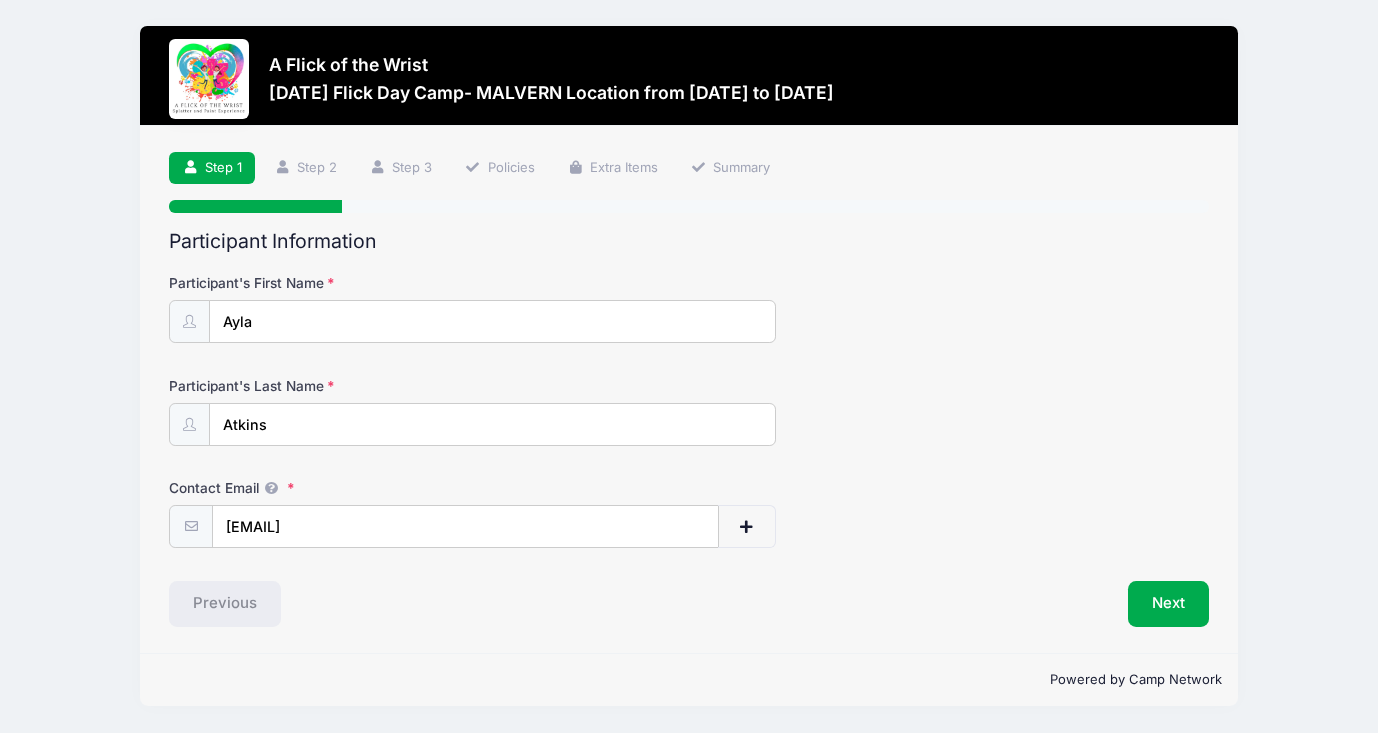 click on "Contact Email
[EMAIL]" at bounding box center (689, 513) 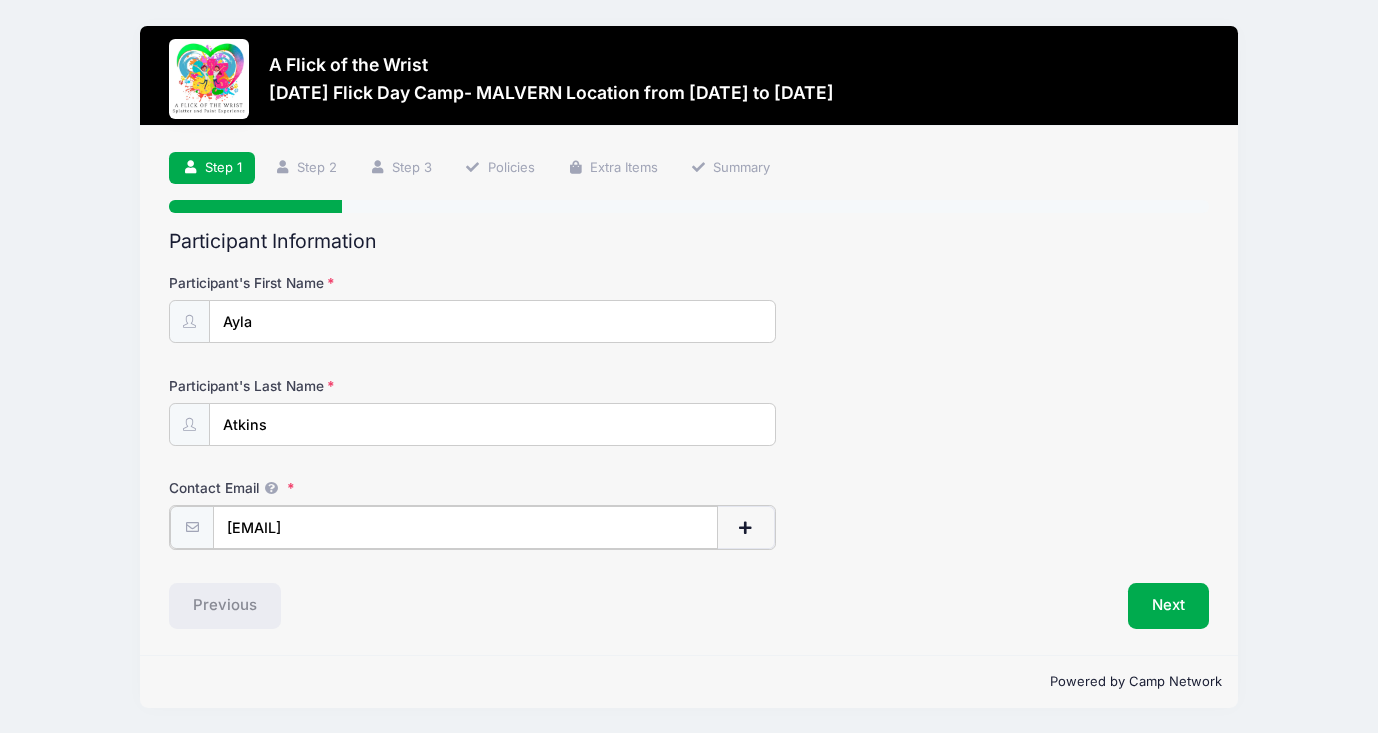 click on "[EMAIL]" at bounding box center [465, 527] 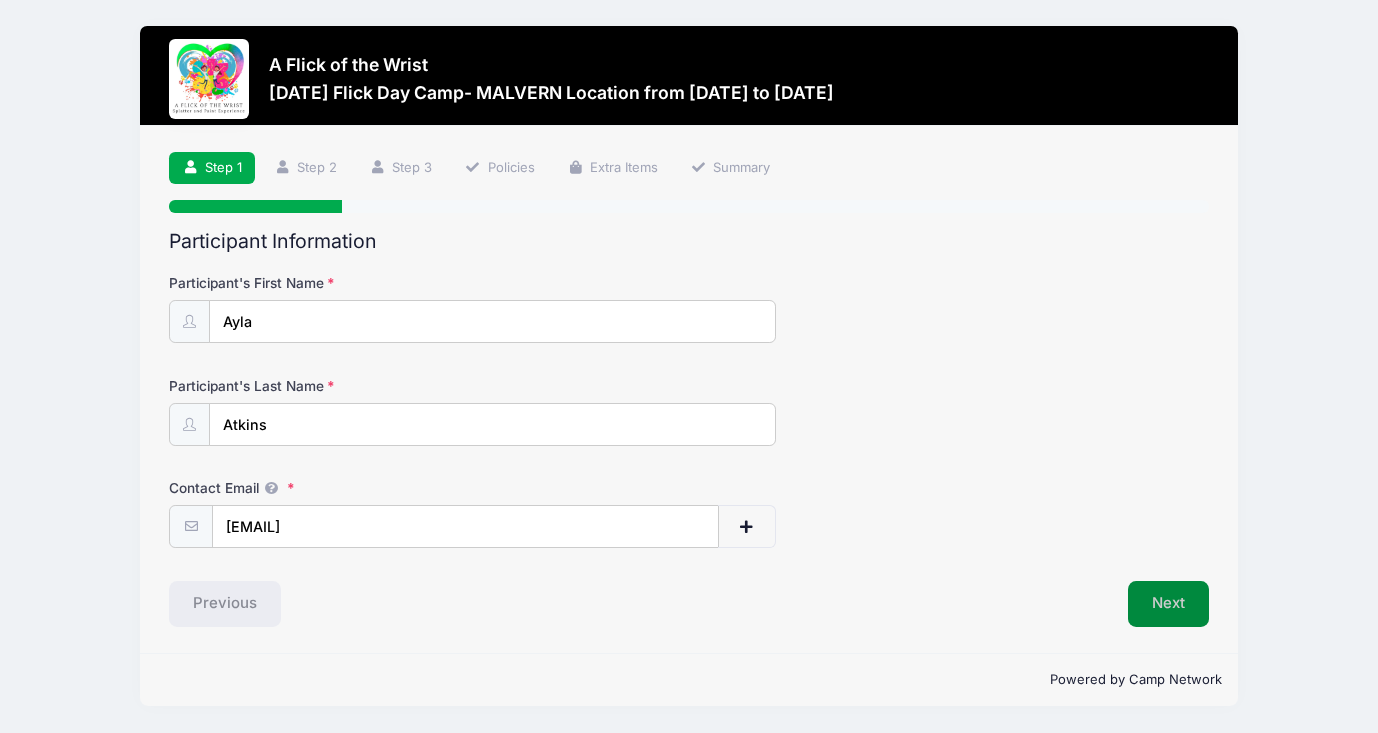 click on "Next" at bounding box center (1168, 604) 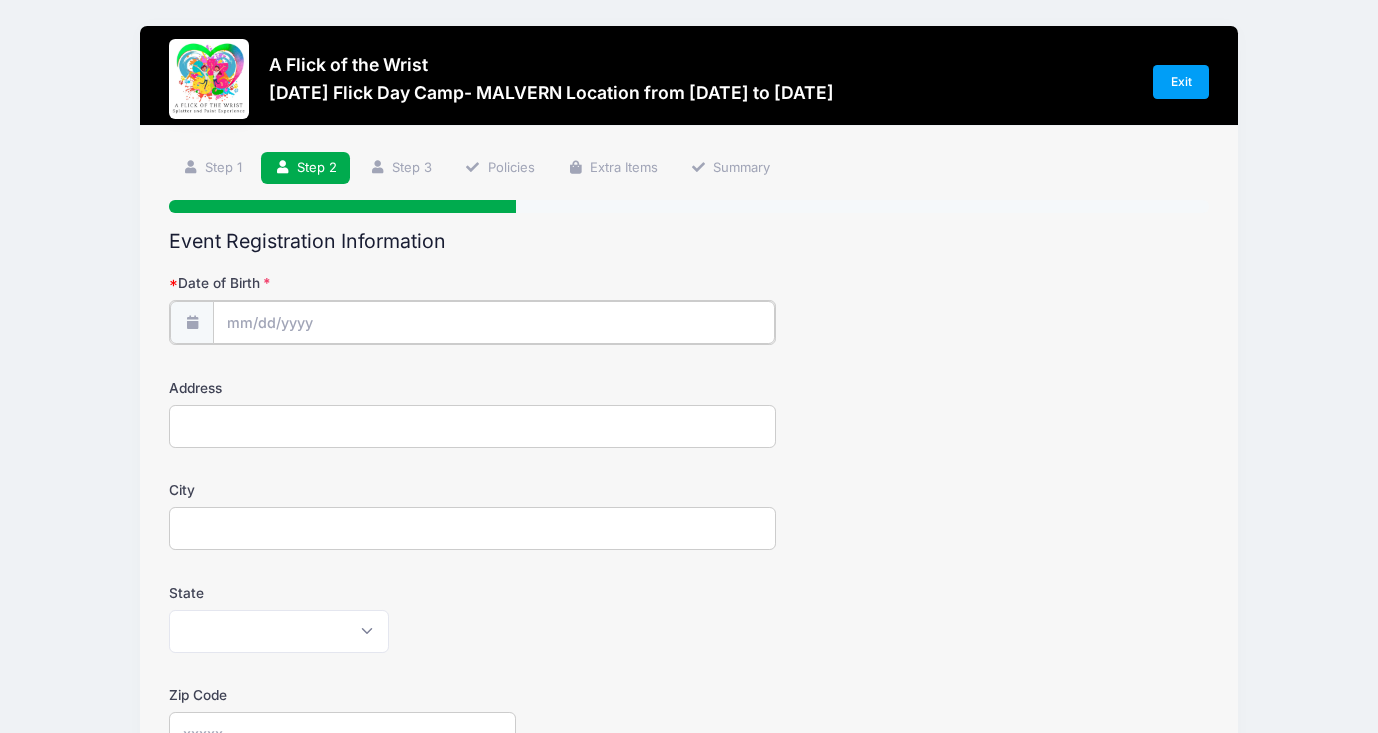 click on "Date of Birth" at bounding box center (493, 322) 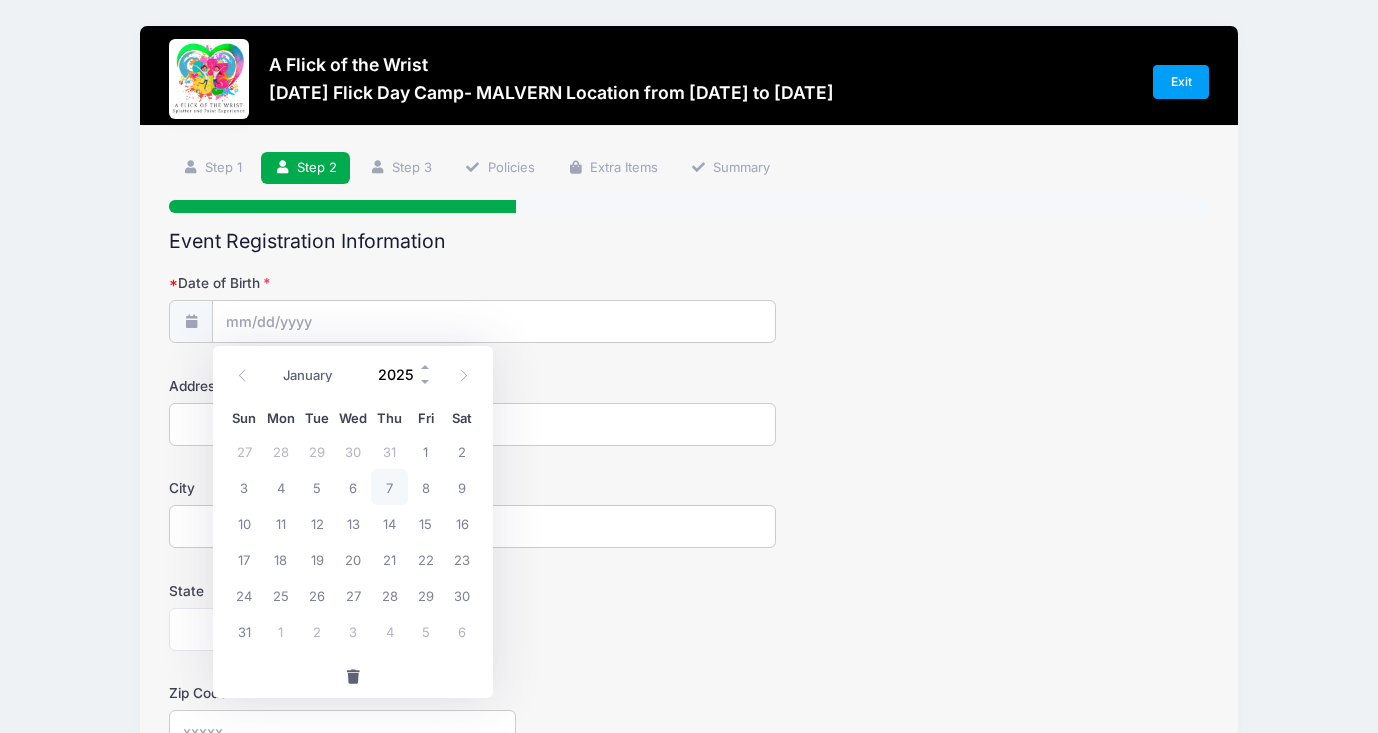 click on "2025" at bounding box center [400, 375] 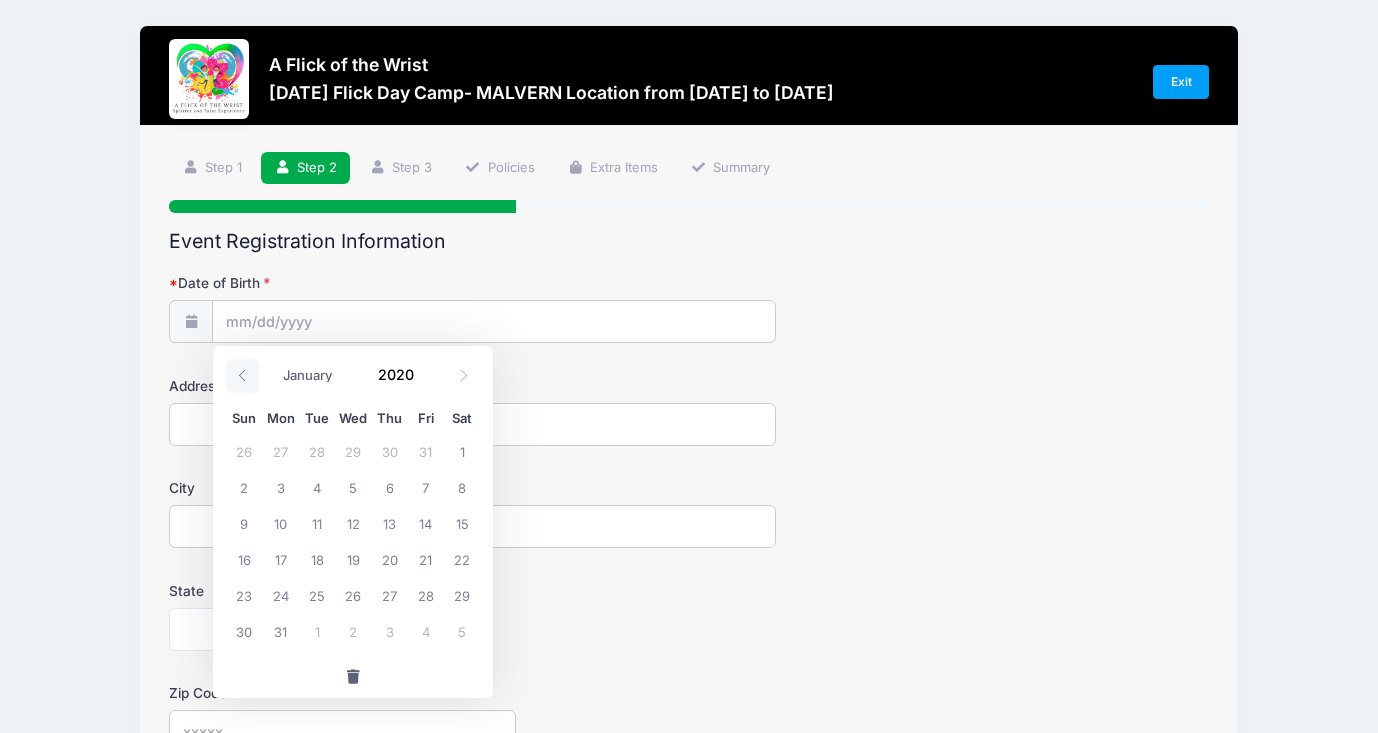 type on "2020" 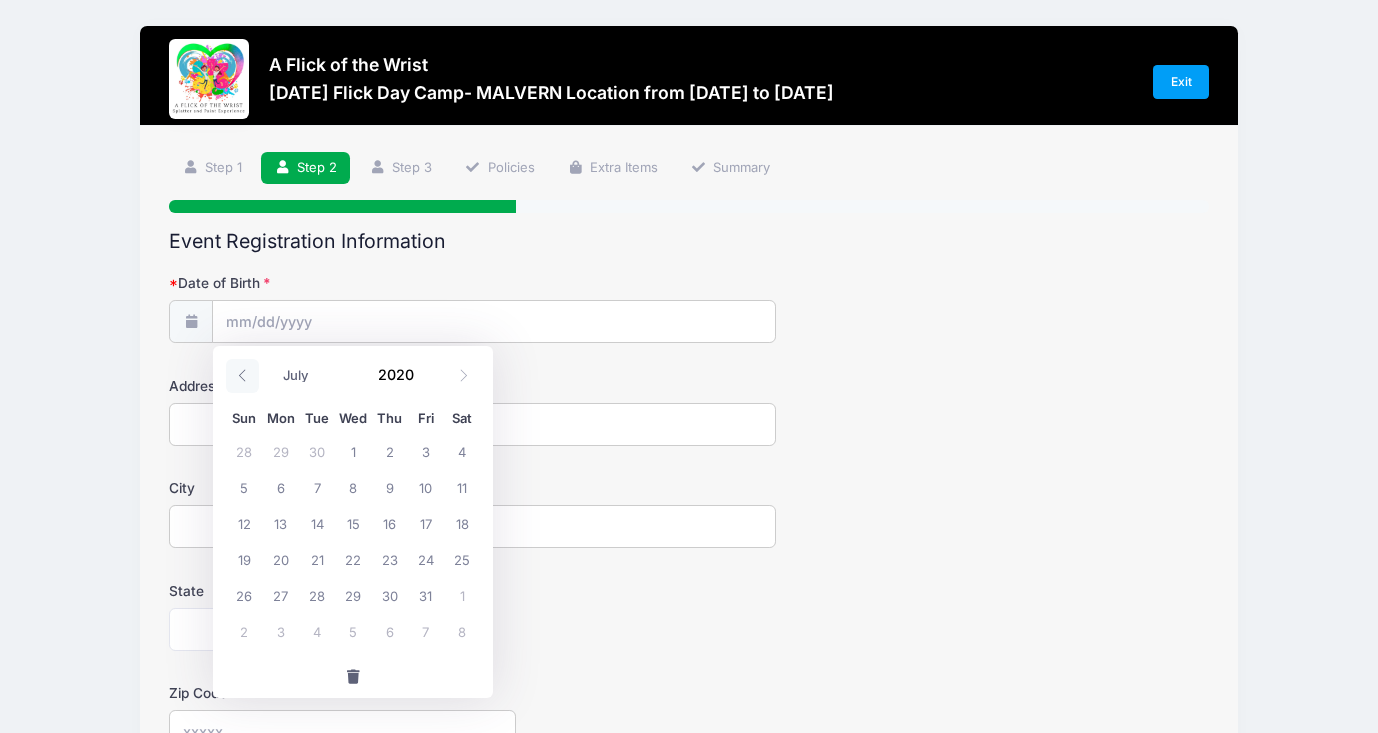 click 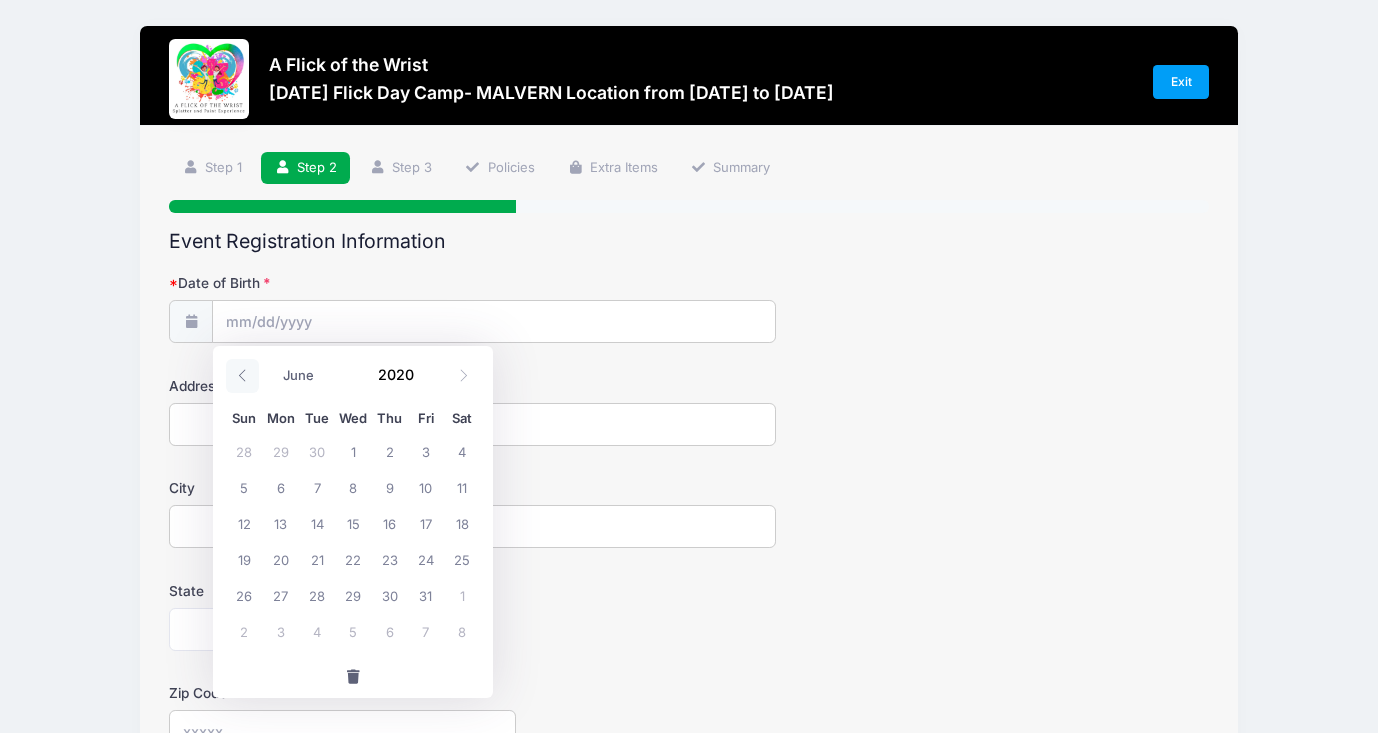 click 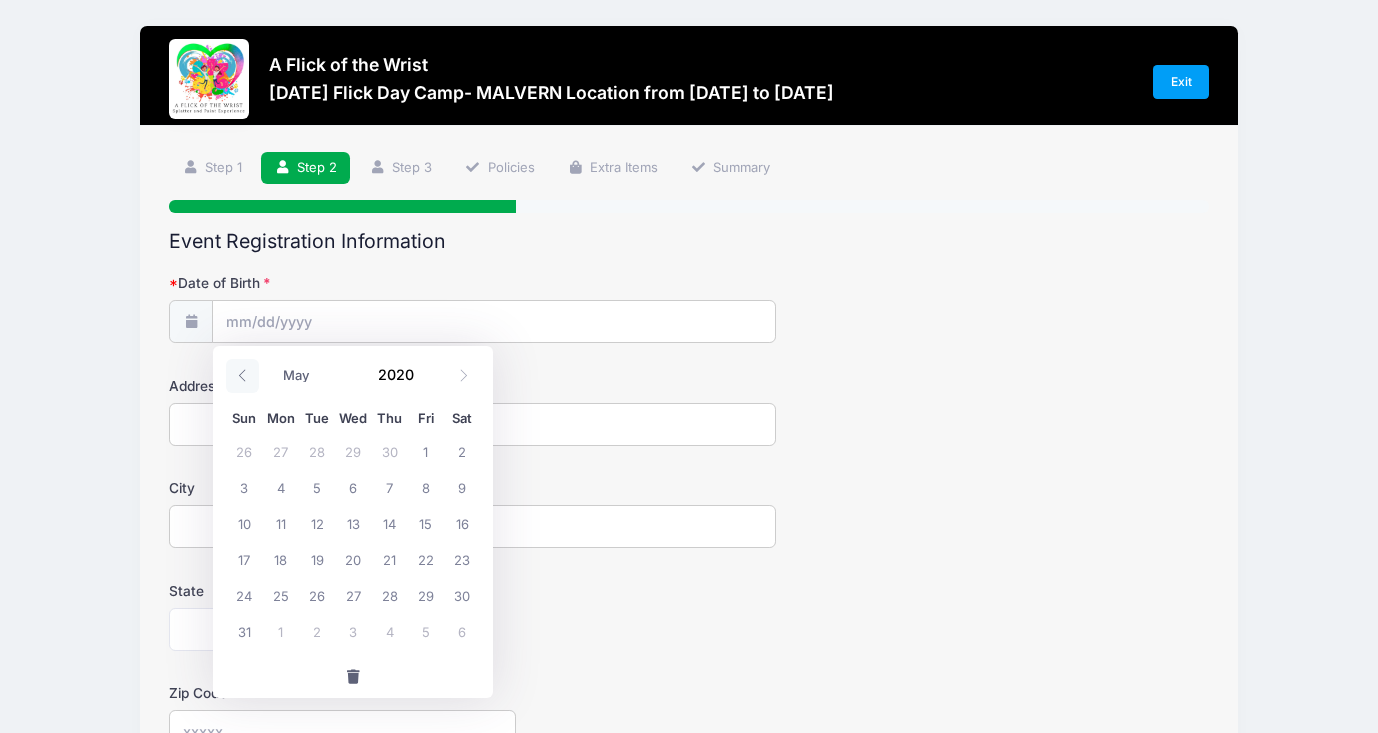 click 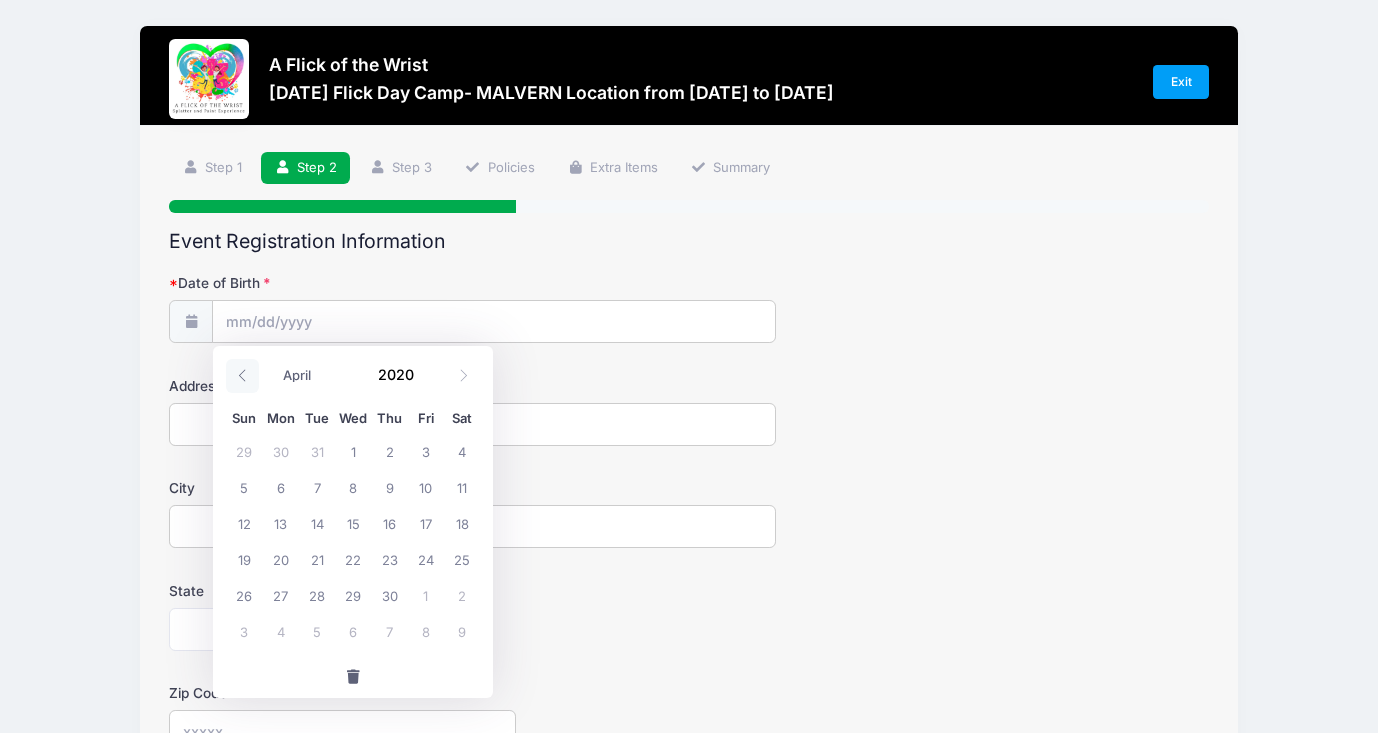 click 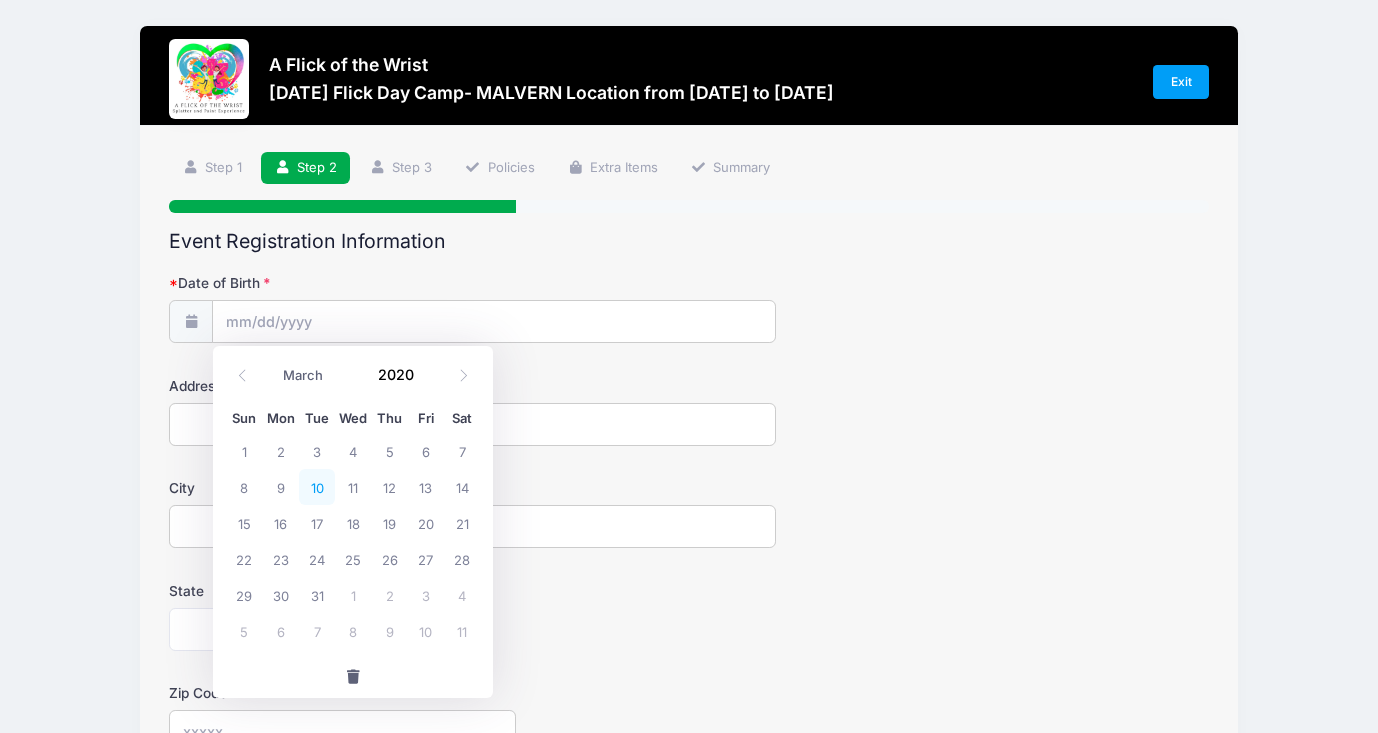 click on "10" at bounding box center [317, 487] 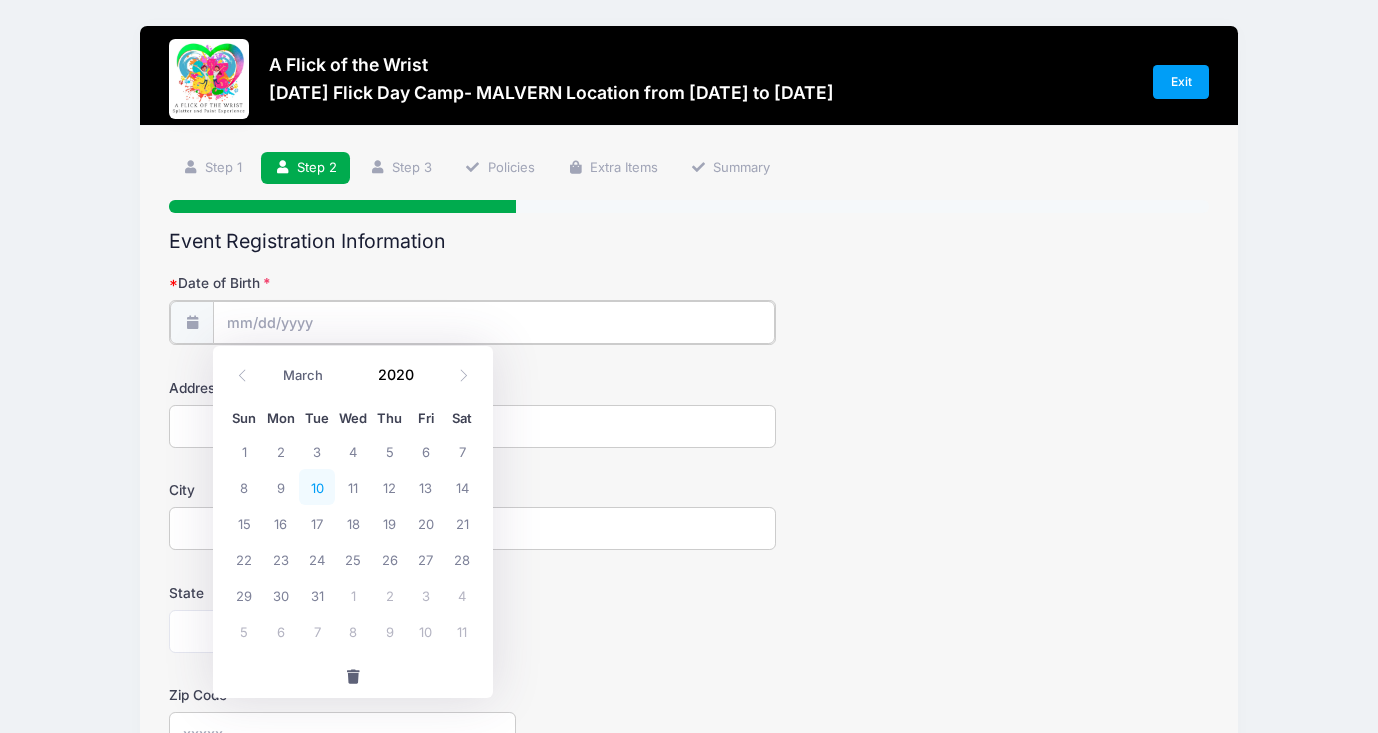 type on "[DATE]" 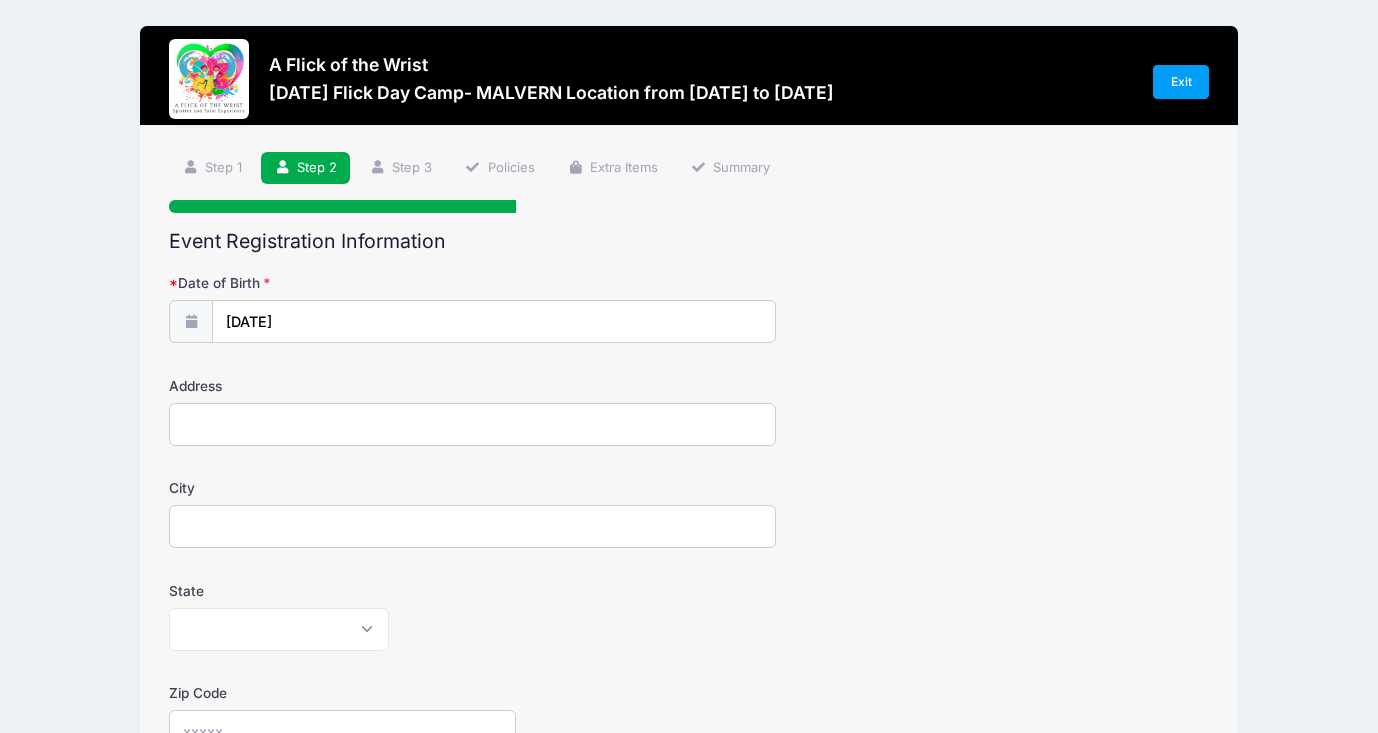 click on "Address" at bounding box center (472, 424) 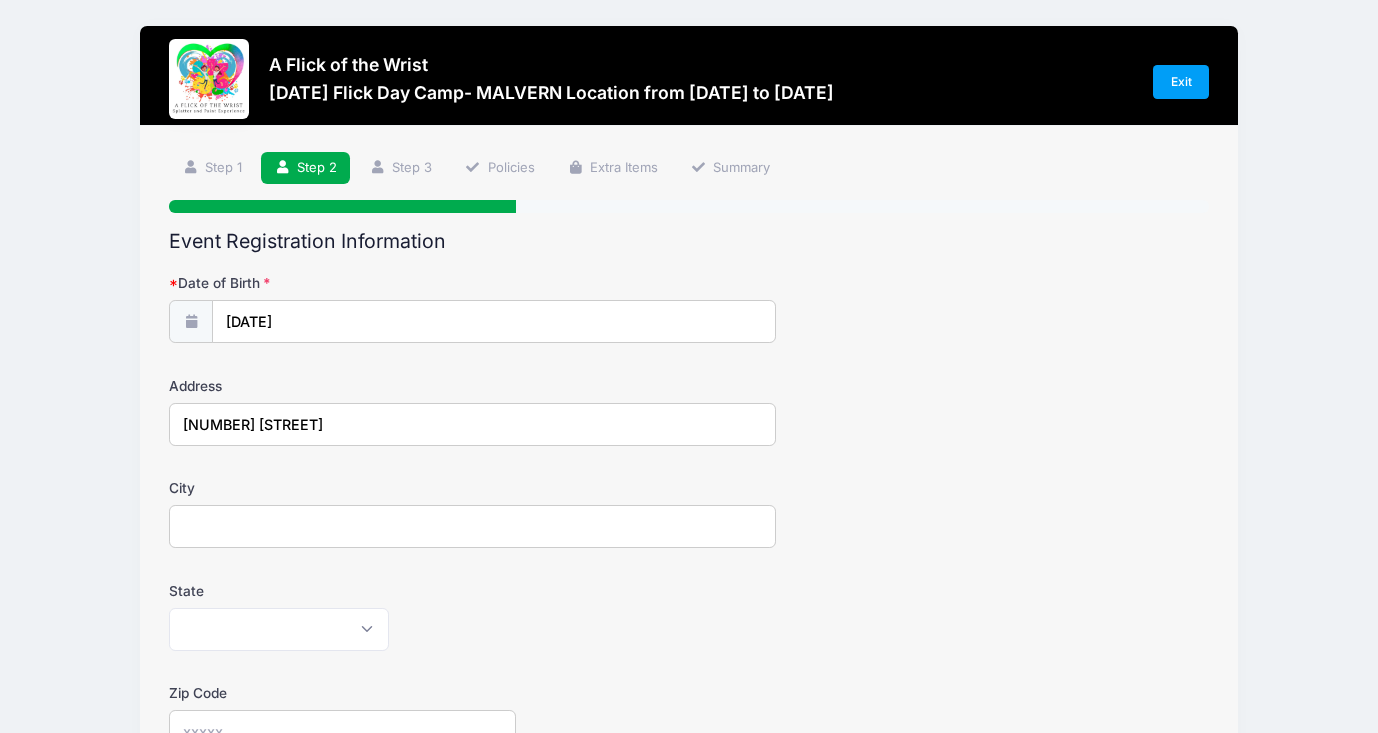 type on "[CITY]" 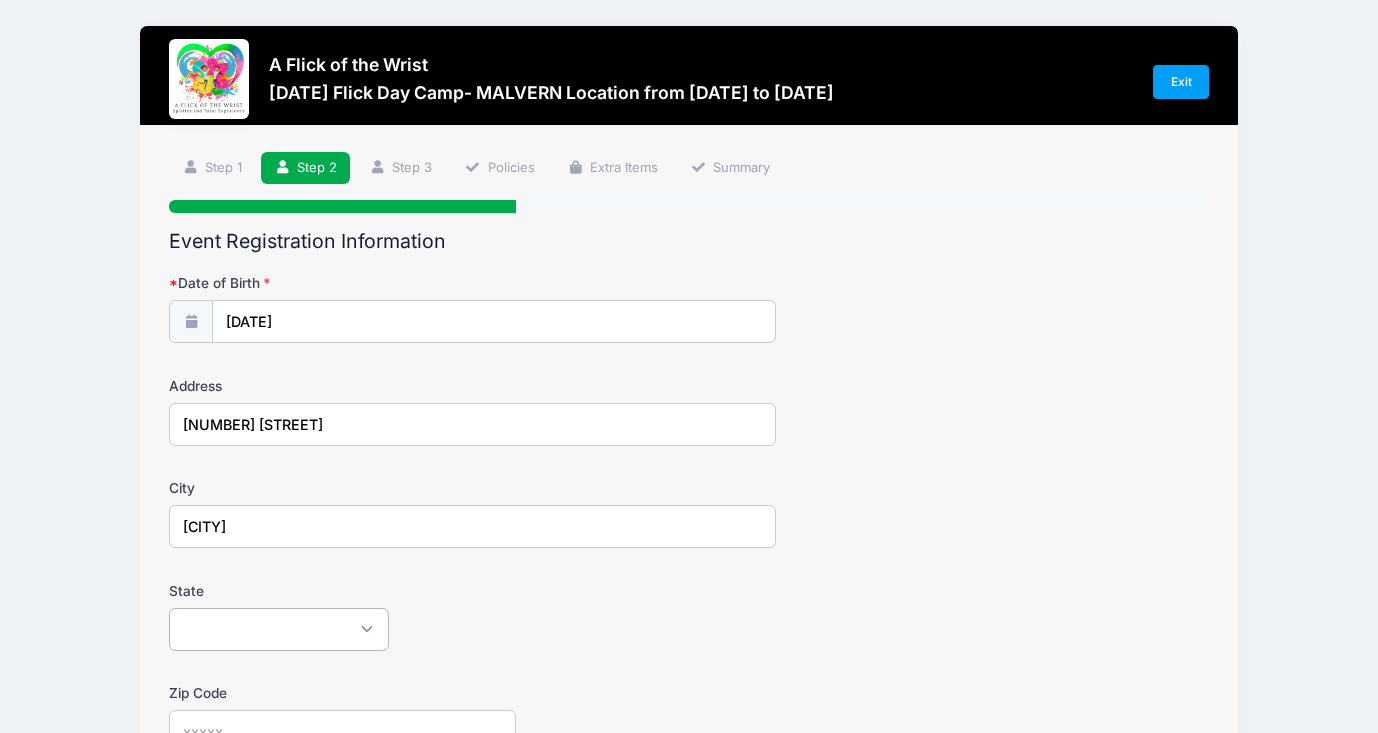 select on "PA" 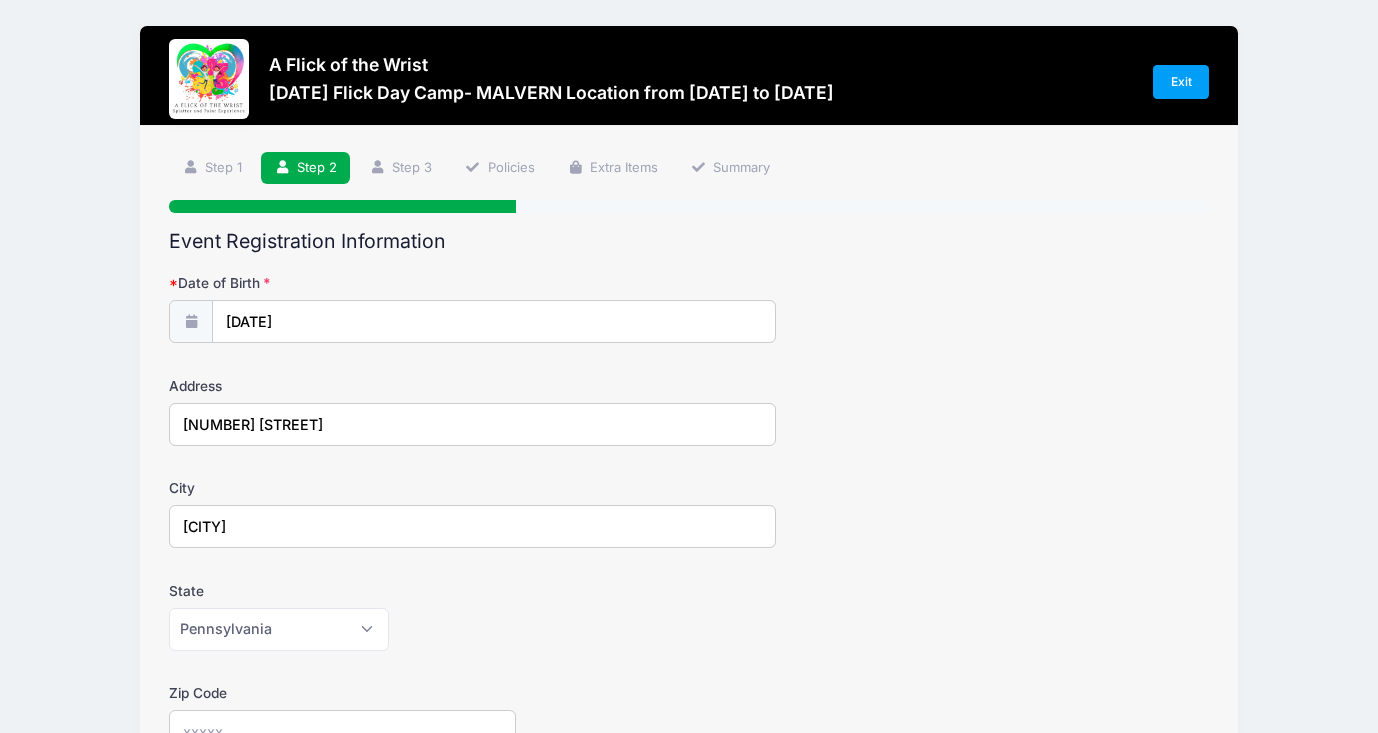type on "[POSTAL_CODE]" 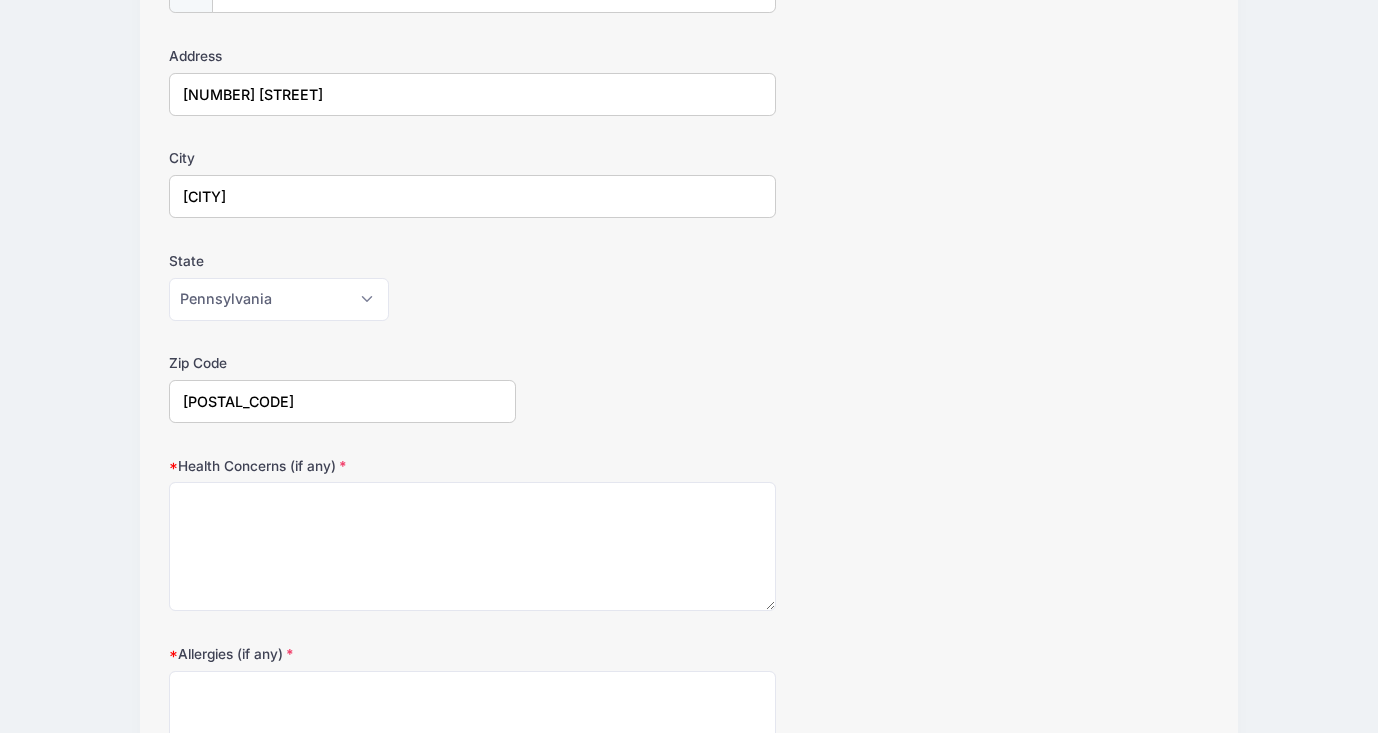scroll, scrollTop: 353, scrollLeft: 0, axis: vertical 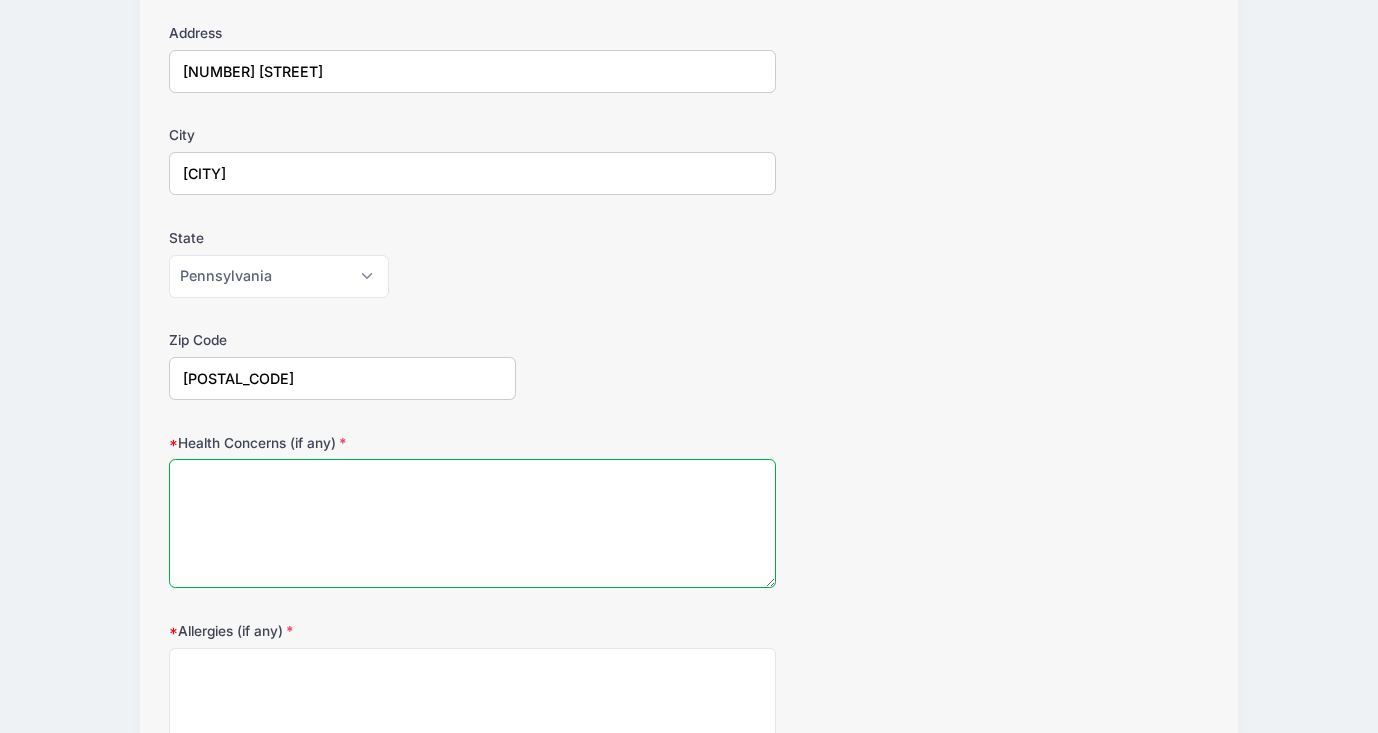 click on "Health Concerns (if any)" at bounding box center [472, 523] 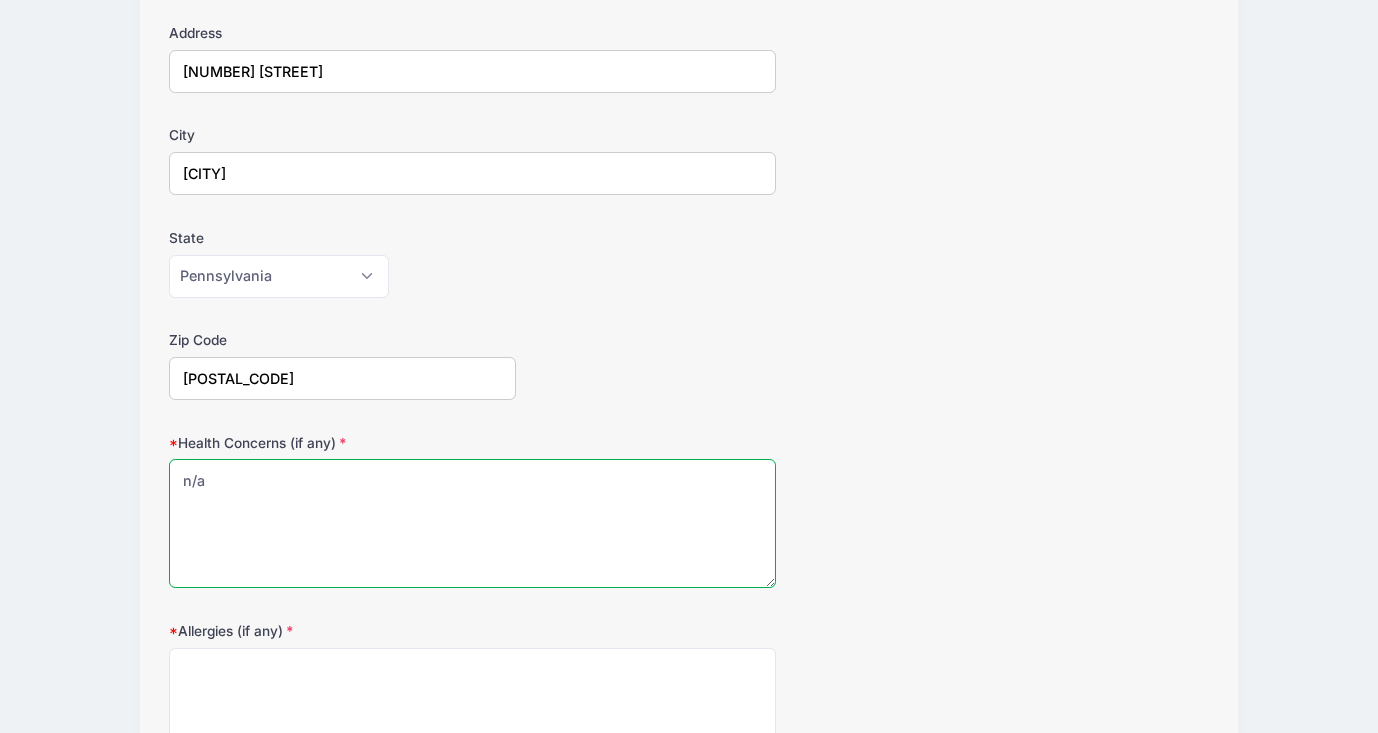 type on "n/a" 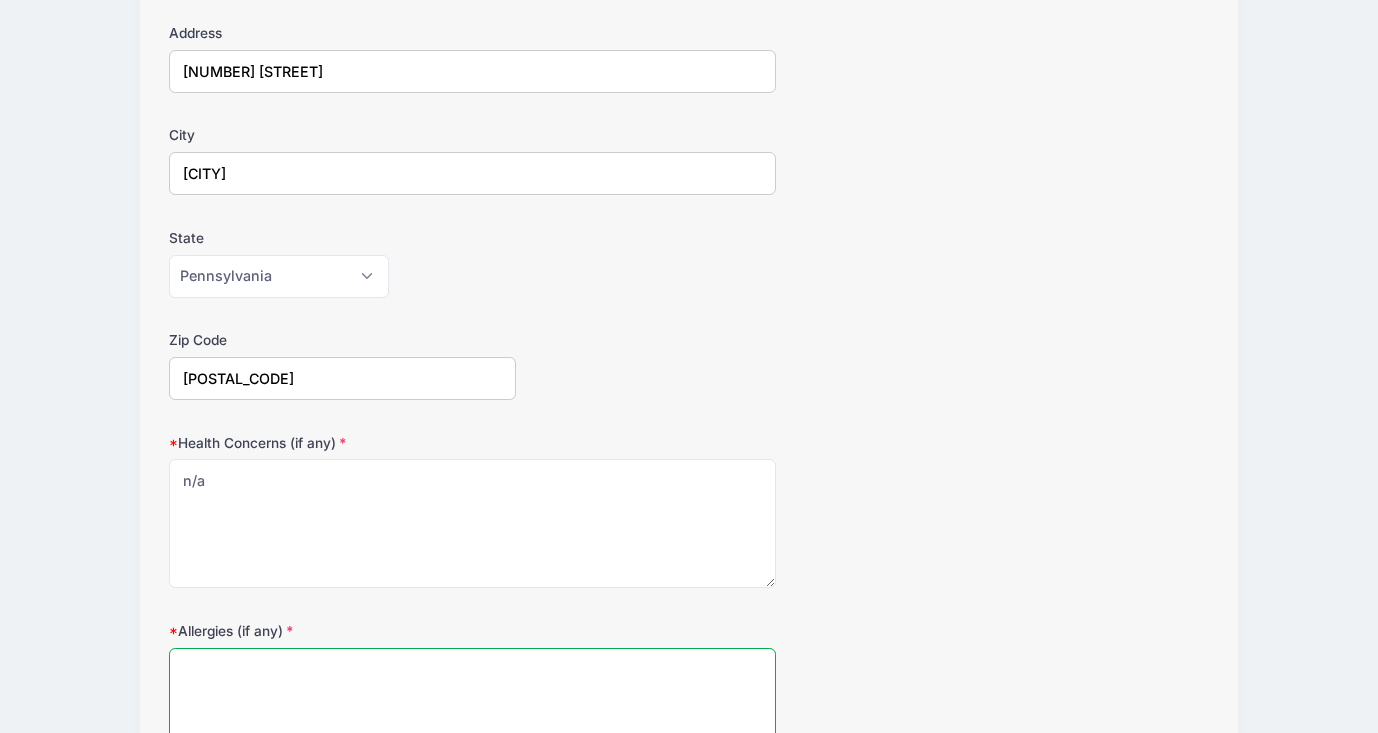 click on "Allergies (if any)" at bounding box center [472, 712] 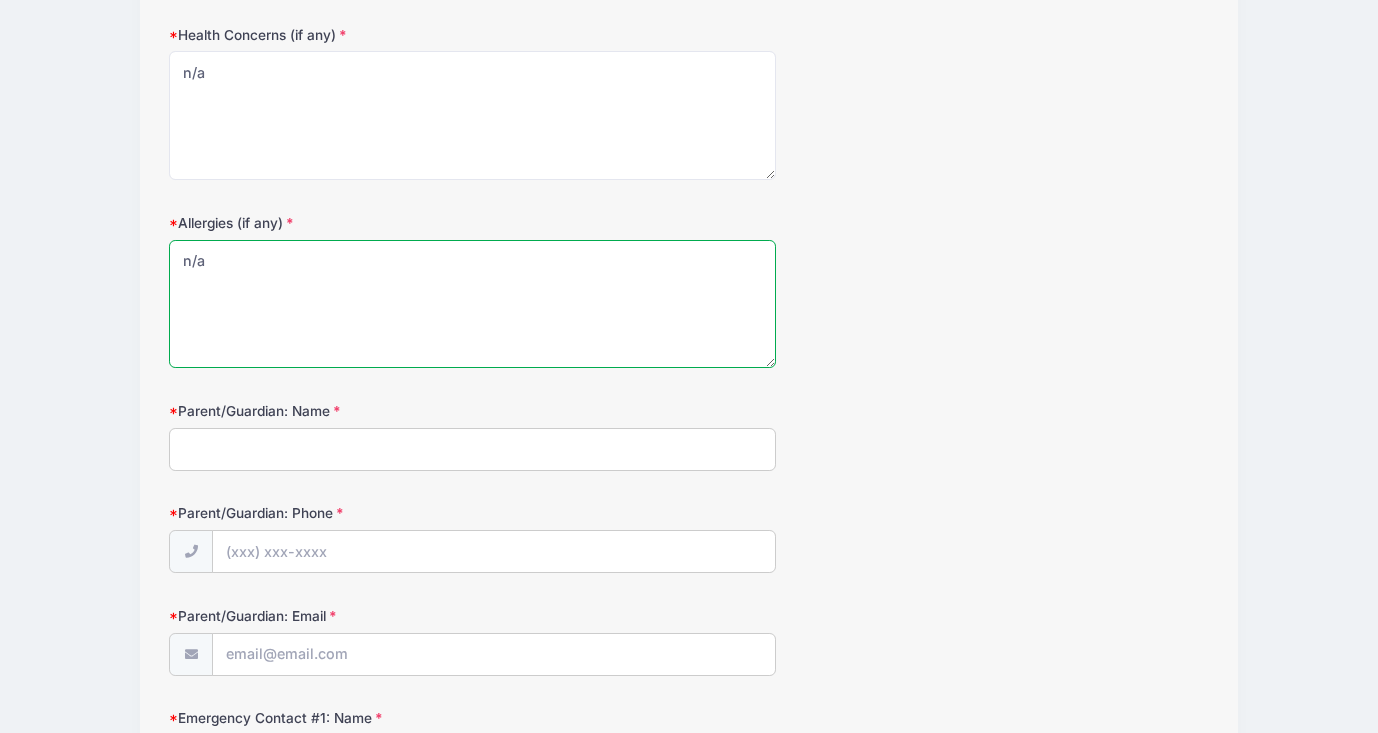 scroll, scrollTop: 783, scrollLeft: 0, axis: vertical 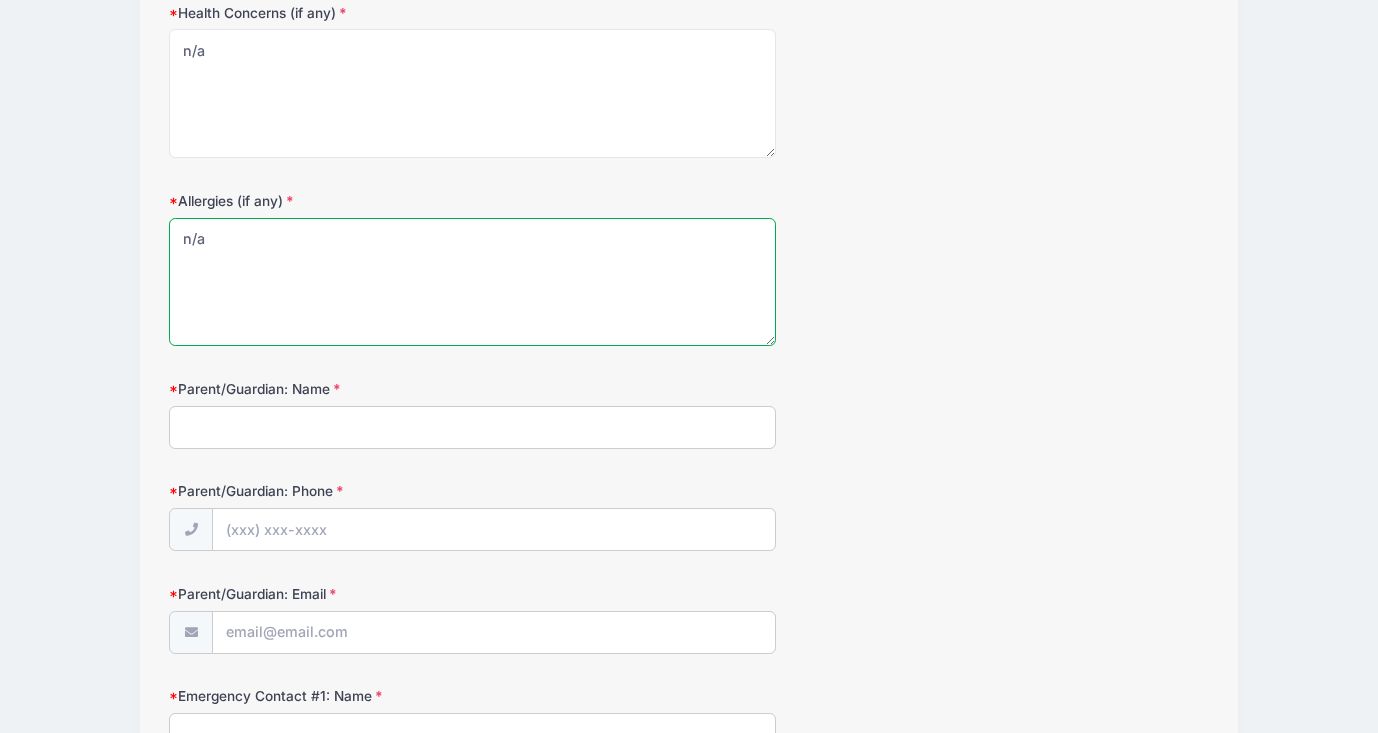 type on "n/a" 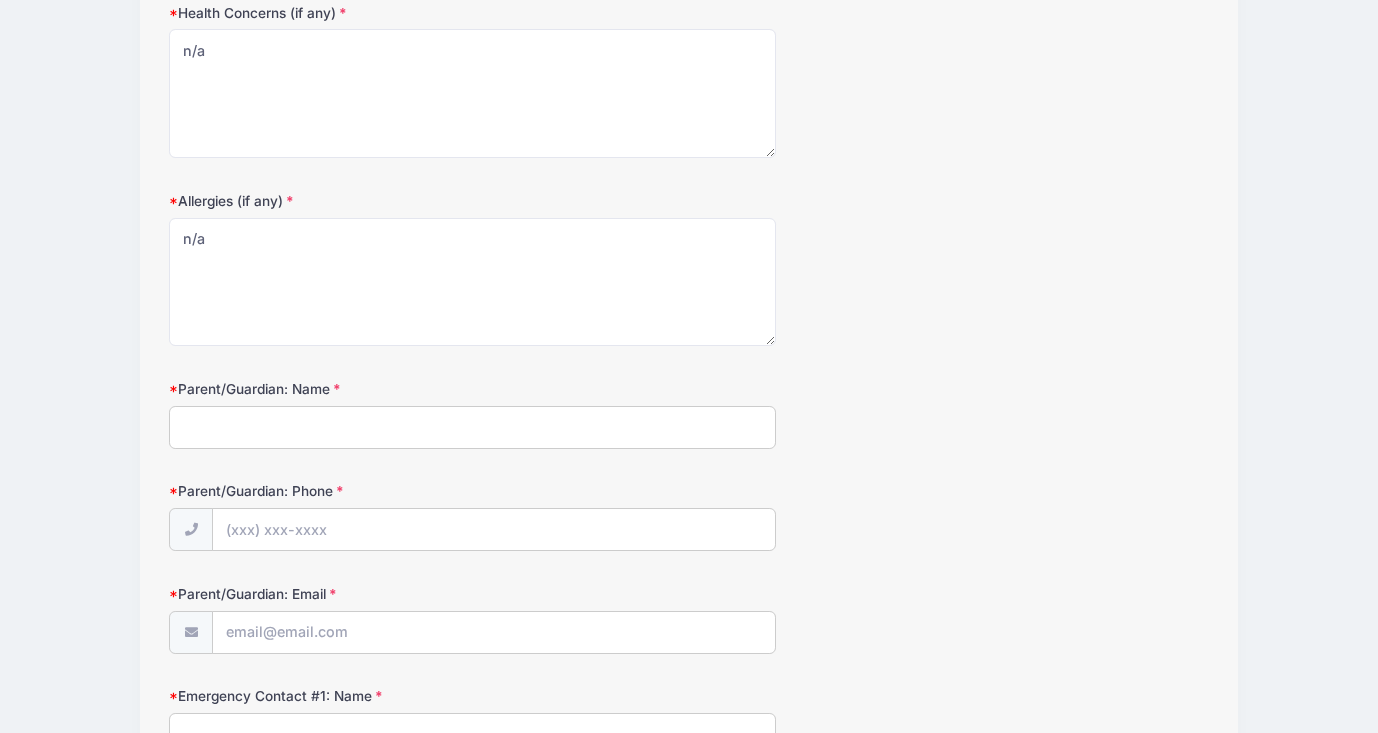 click on "Parent/Guardian: Name" at bounding box center [472, 427] 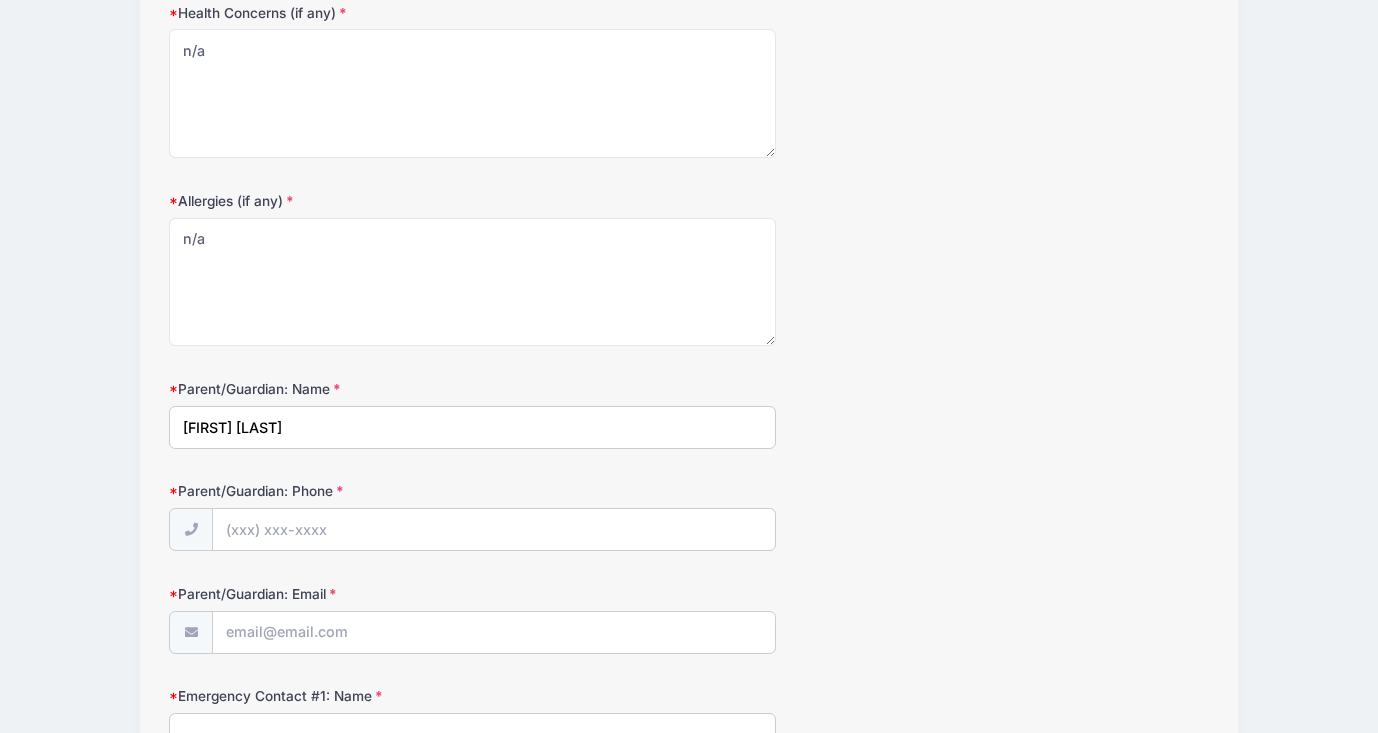 type on "[FIRST] [LAST]" 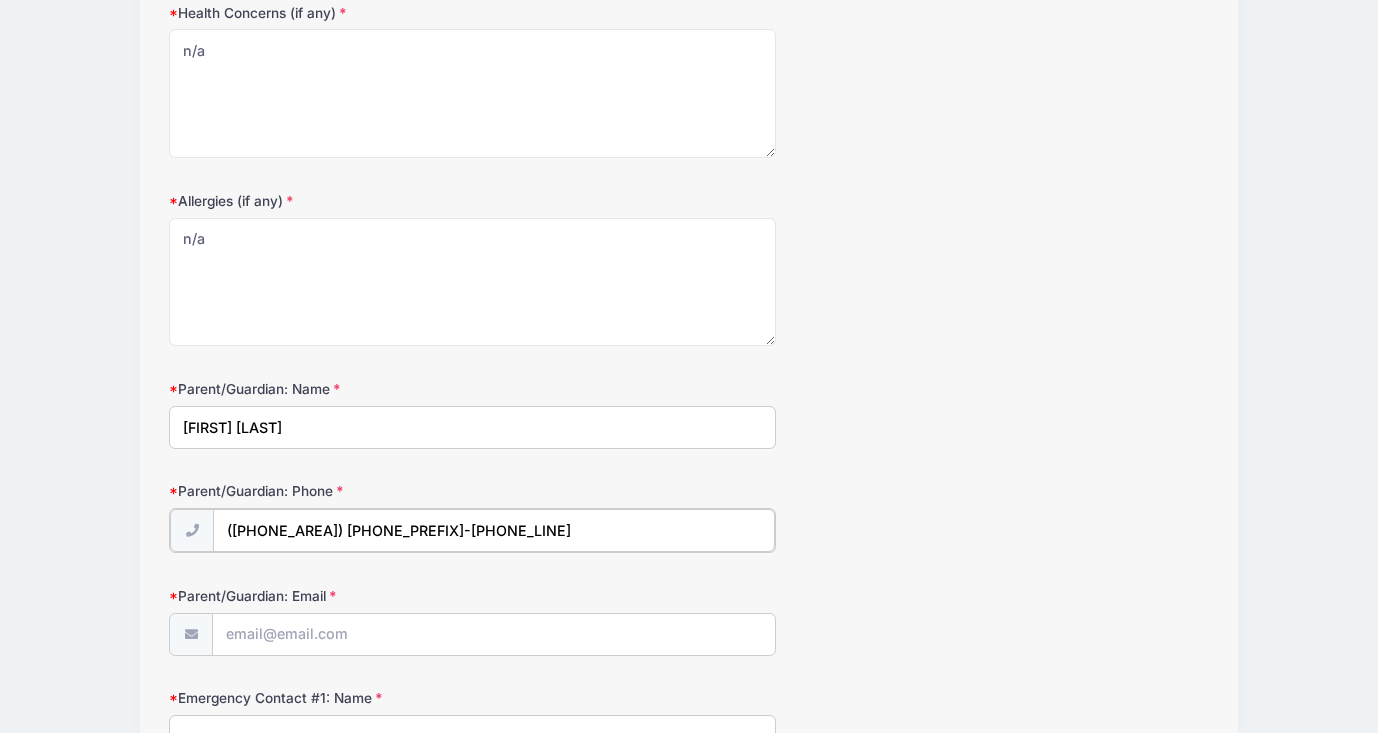 type on "([PHONE_AREA]) [PHONE_PREFIX]-[PHONE_LINE]" 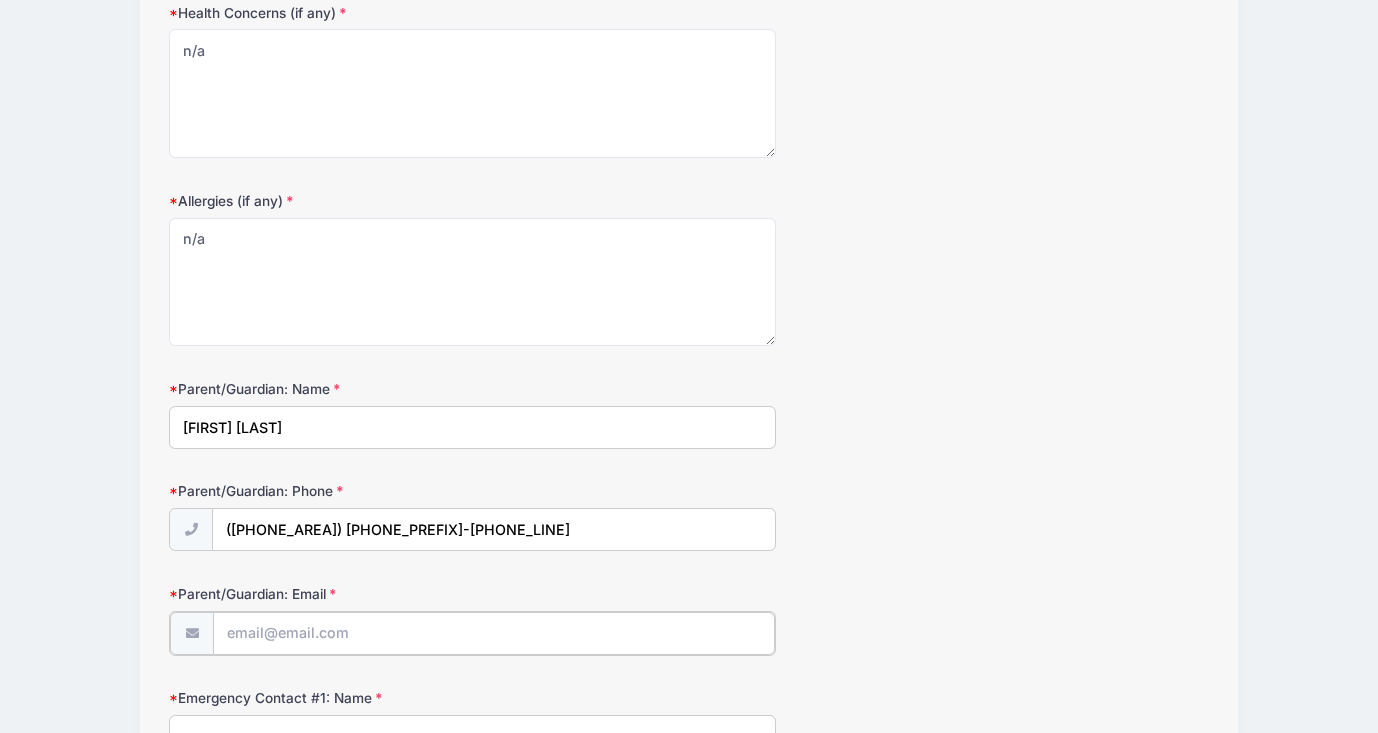 click on "Parent/Guardian: Email" at bounding box center (493, 633) 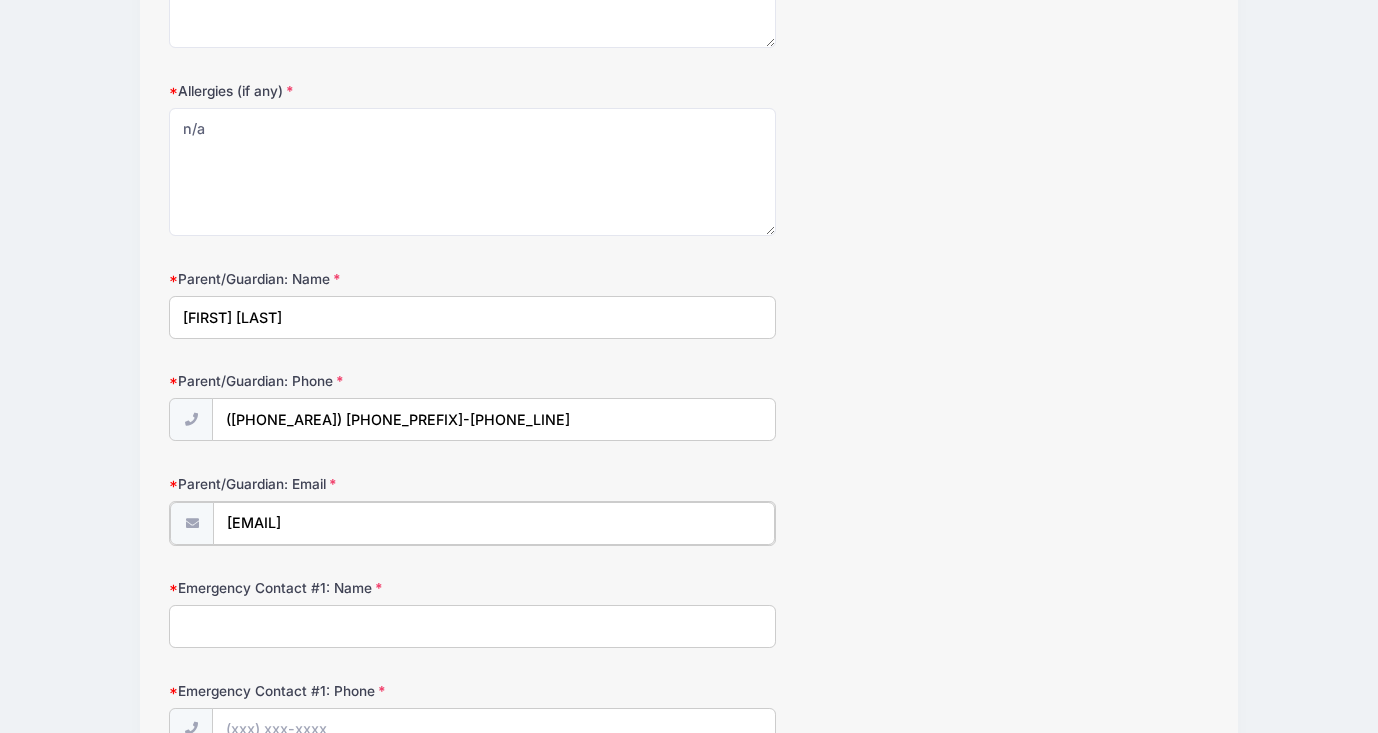 scroll, scrollTop: 996, scrollLeft: 0, axis: vertical 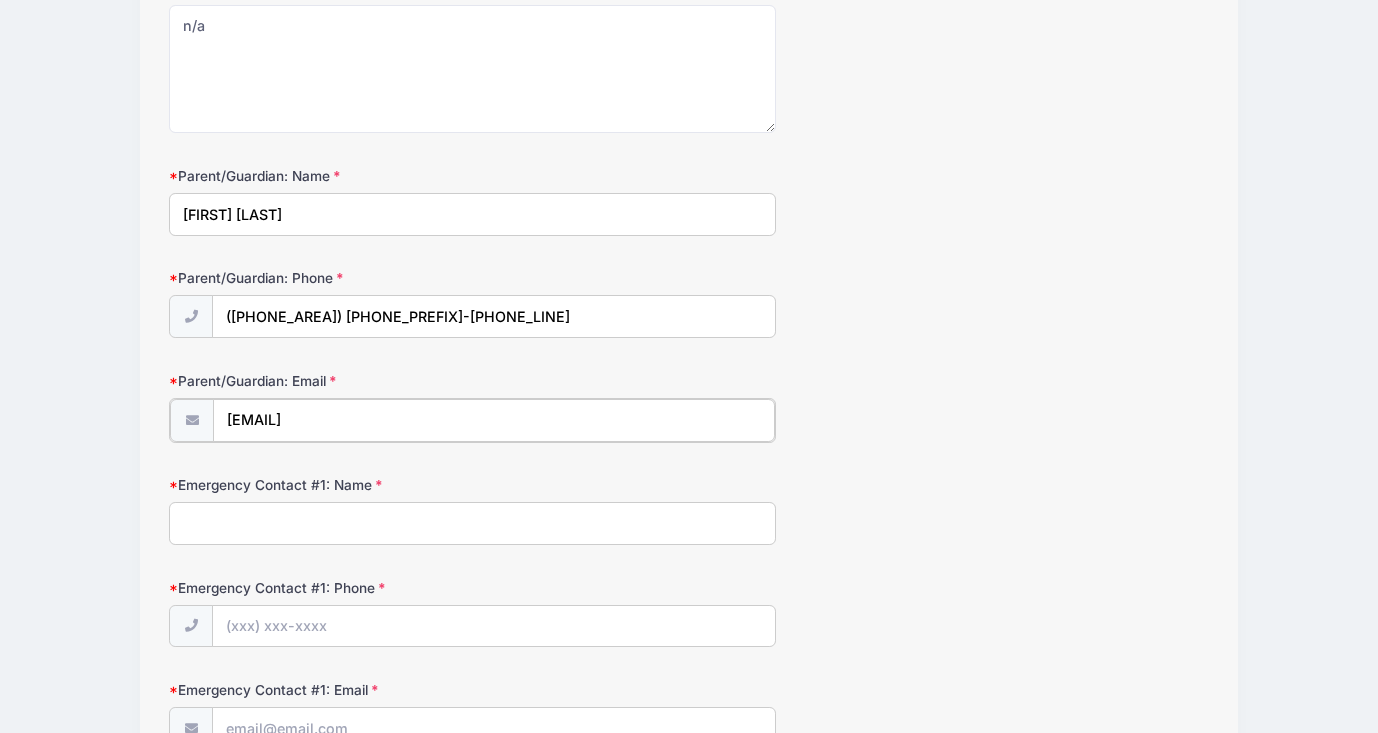 type on "[EMAIL]" 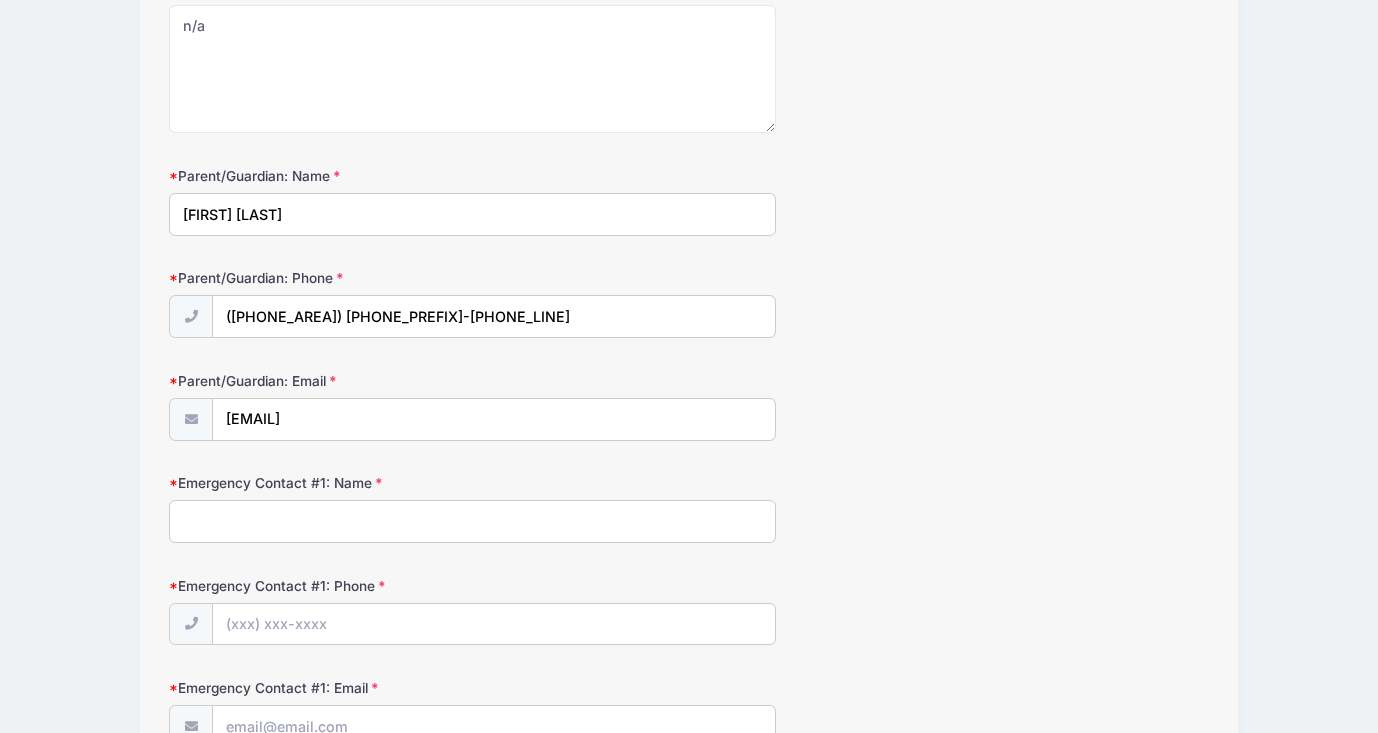 click on "Emergency Contact #1: Name" at bounding box center [472, 521] 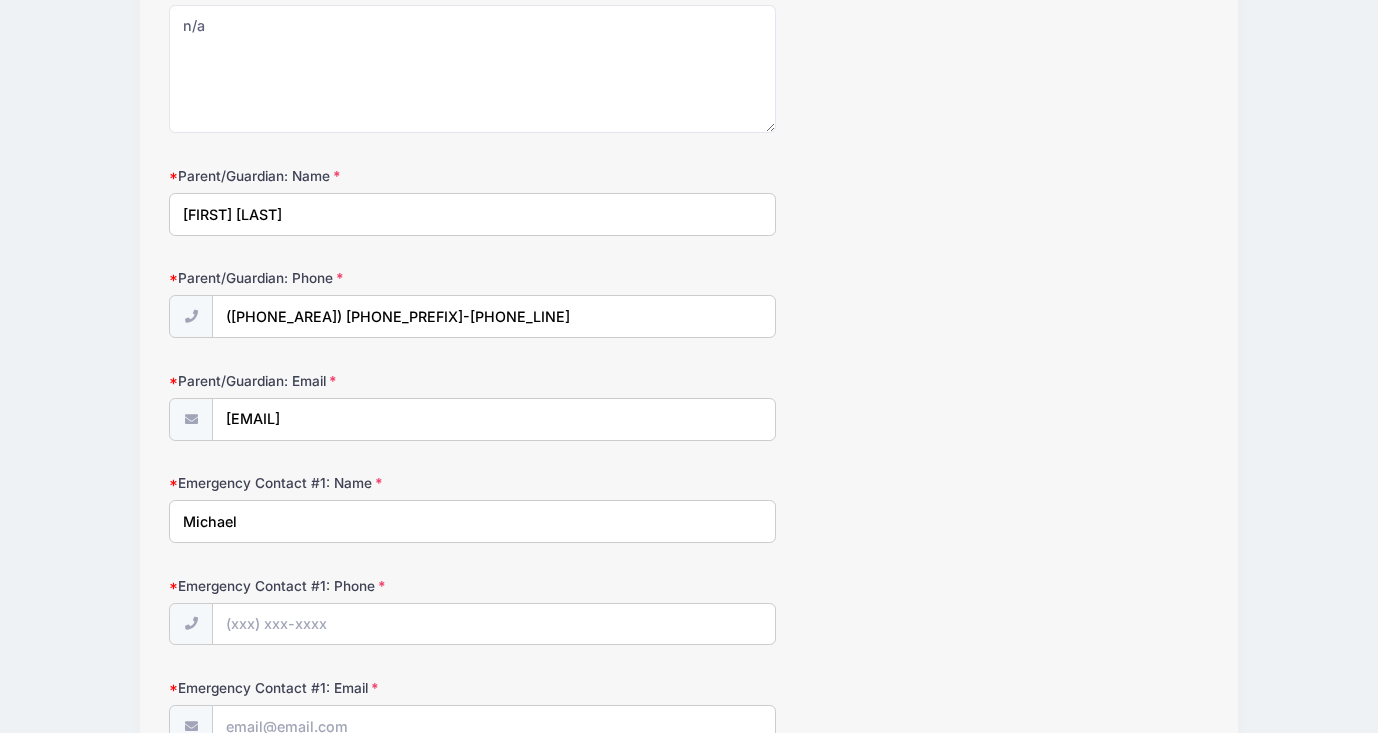 type on "[FIRST] [LAST]" 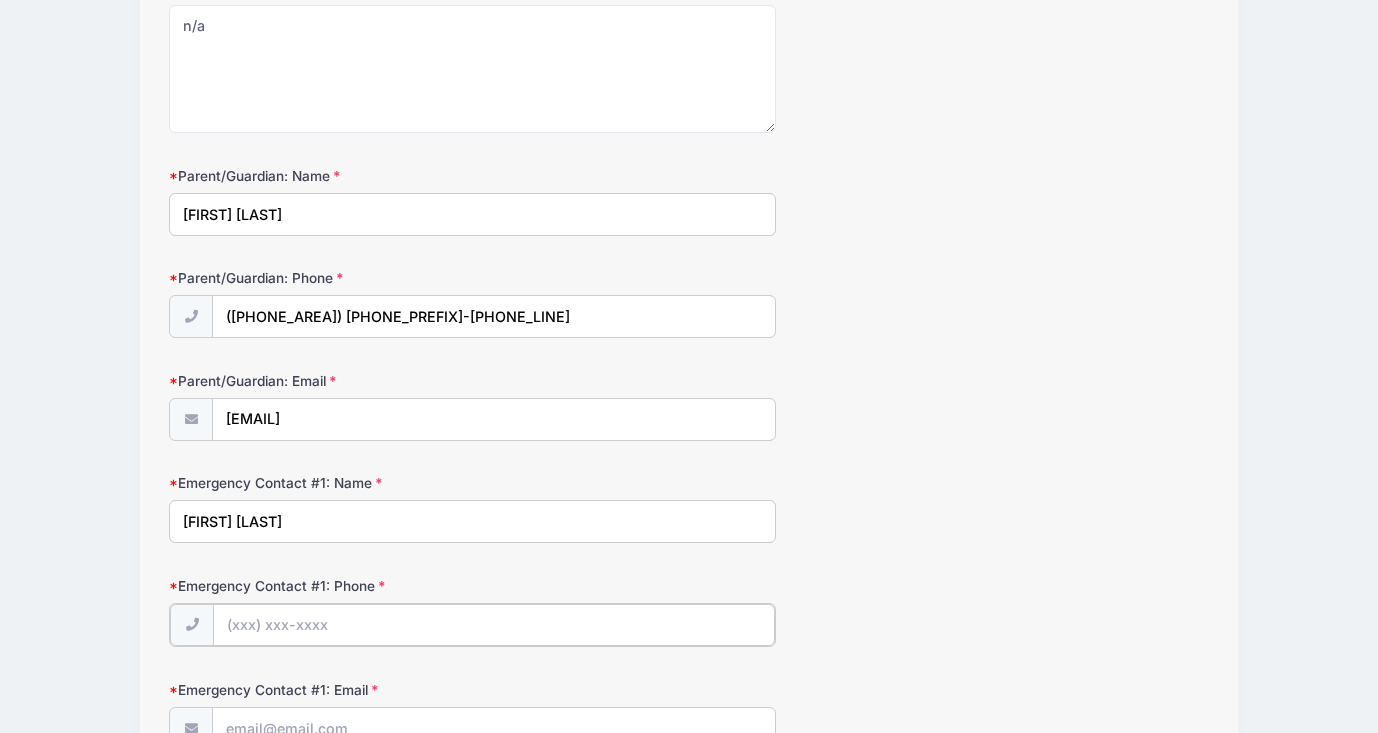 type on "([PHONE_AREA]) [PHONE_PREFIX]-[PHONE_LINE]" 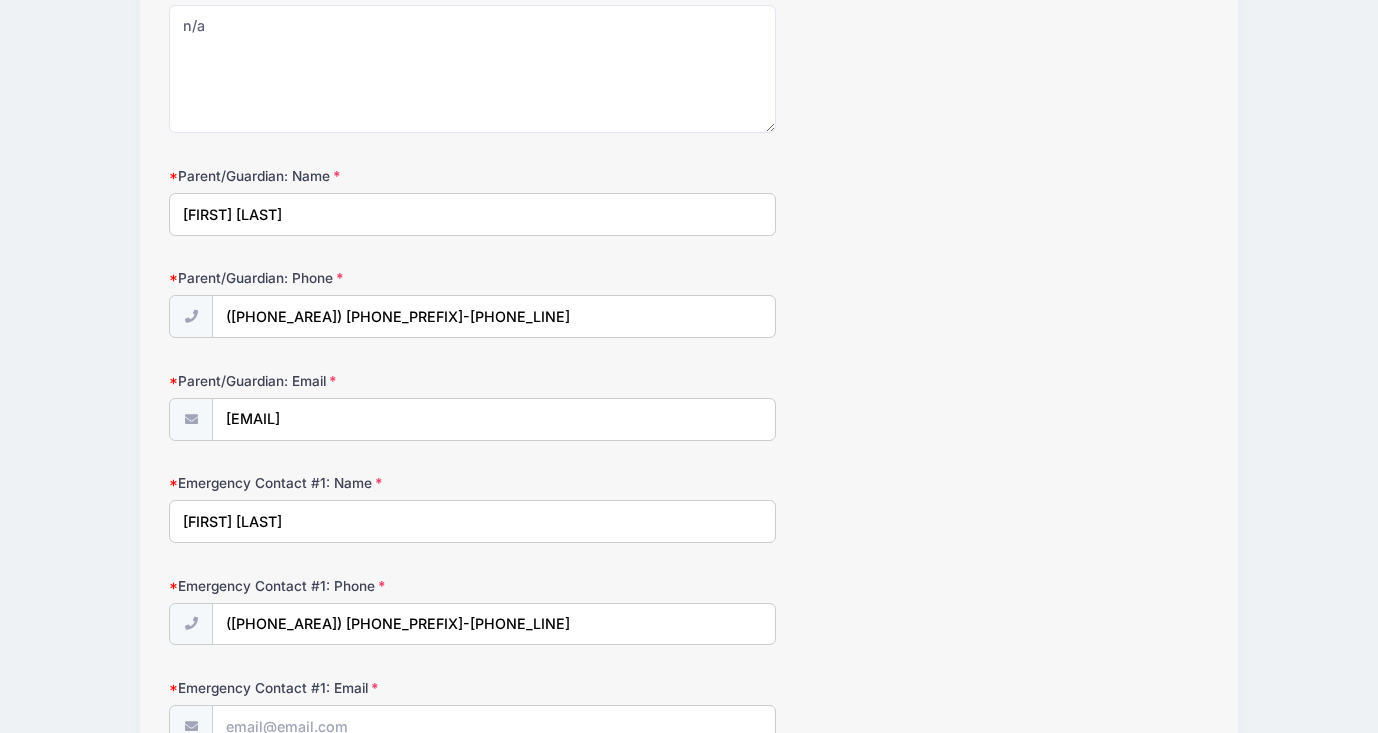 type on "[EMAIL]" 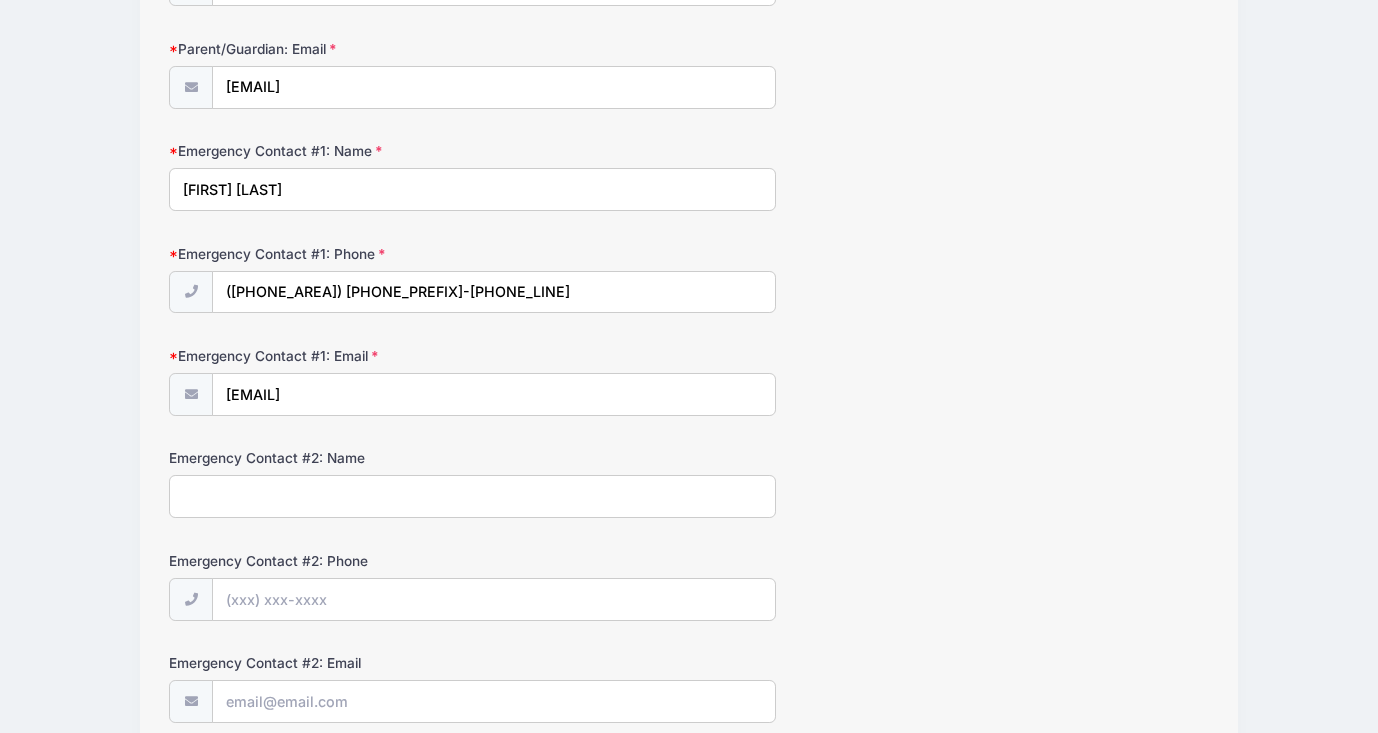 scroll, scrollTop: 1501, scrollLeft: 0, axis: vertical 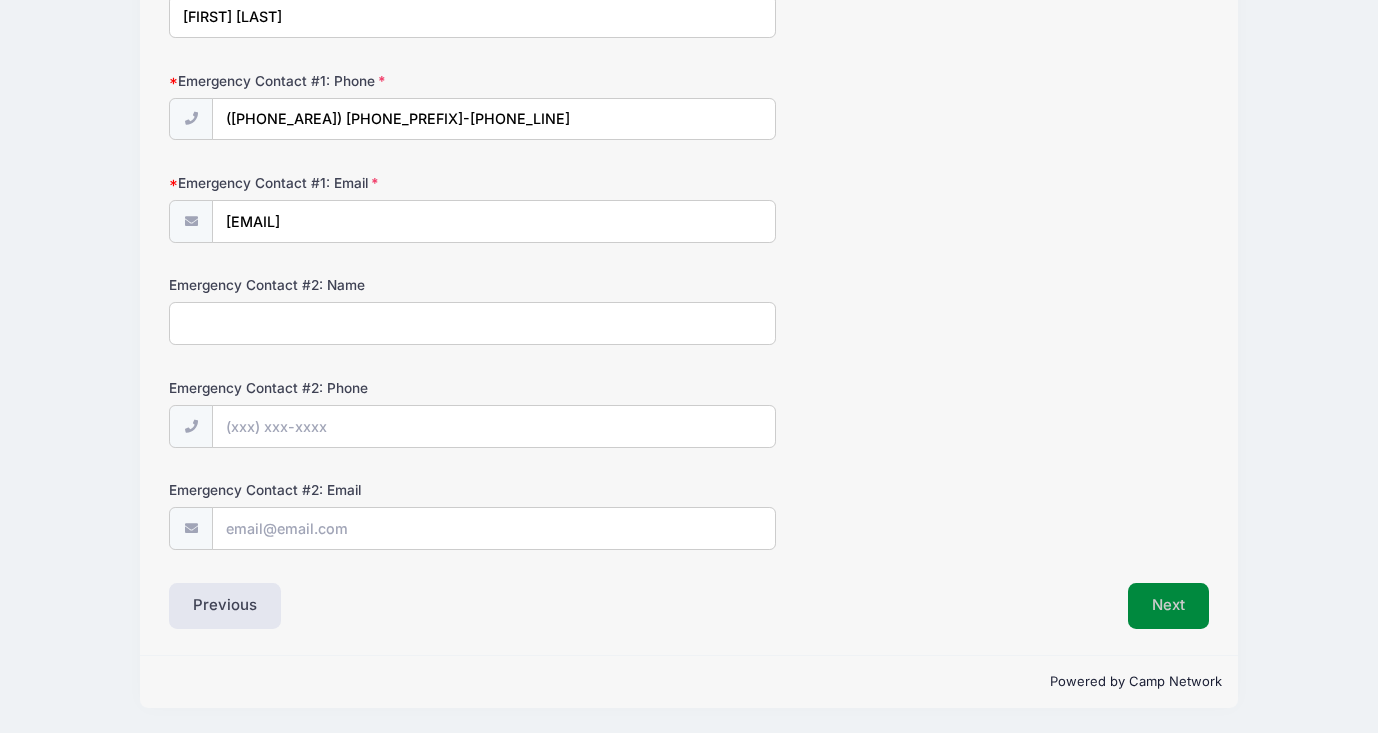 click on "Next" at bounding box center [1168, 606] 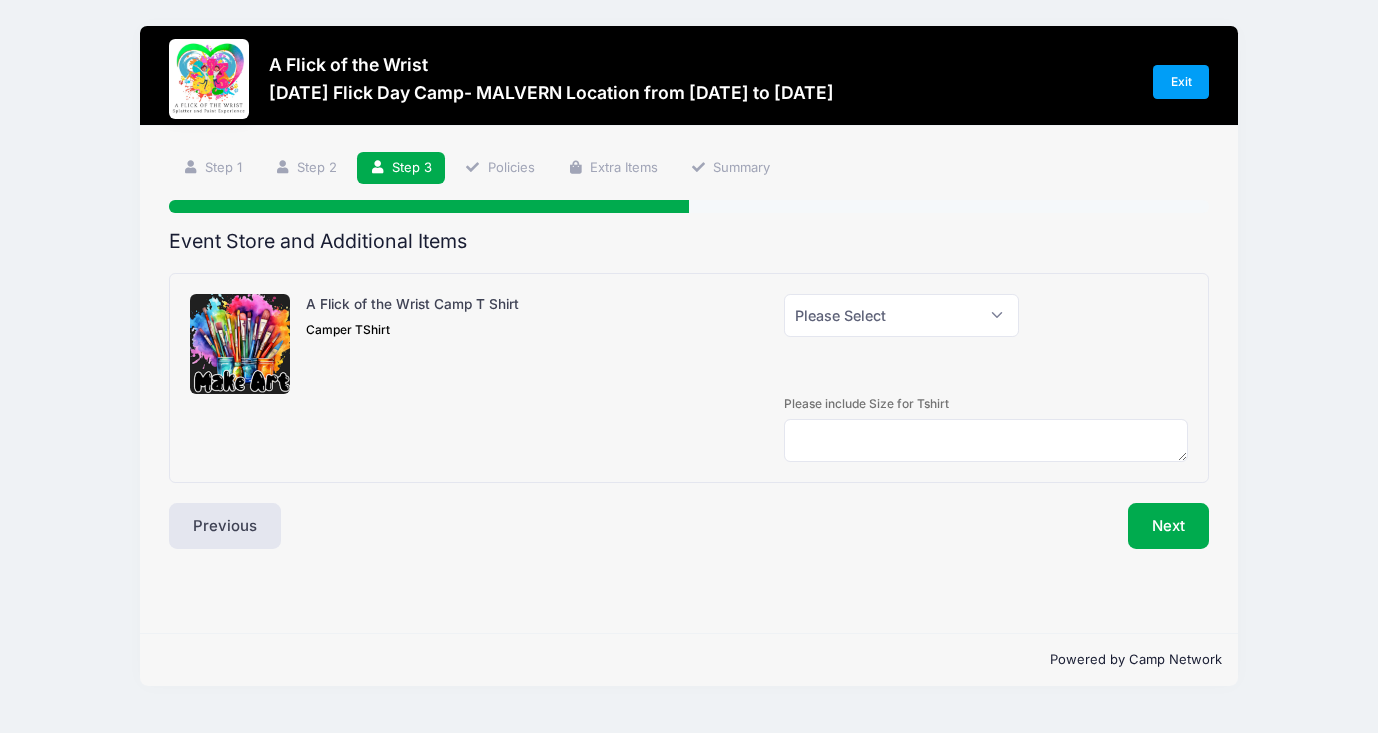 scroll, scrollTop: 0, scrollLeft: 0, axis: both 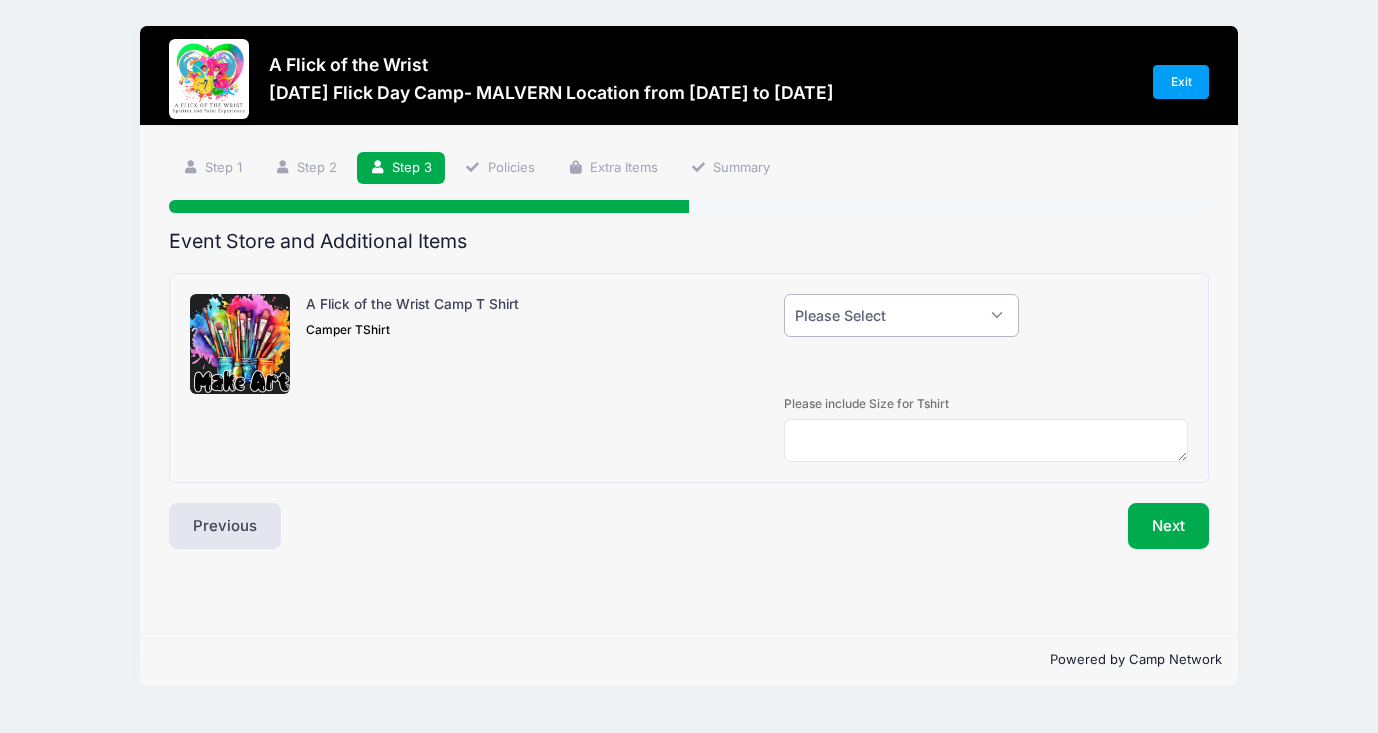 click on "Please Select Yes (+$28.00)
No" at bounding box center (901, 315) 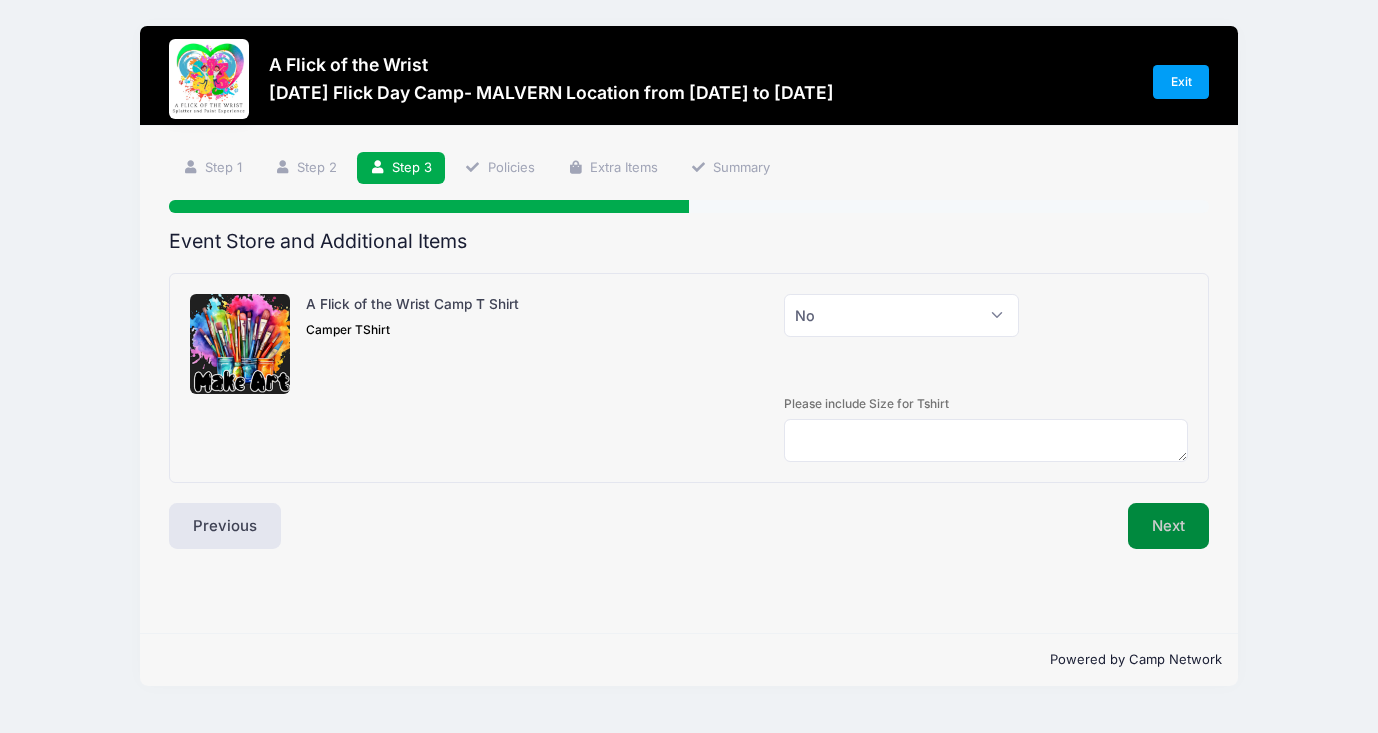 click on "Next" at bounding box center (1168, 526) 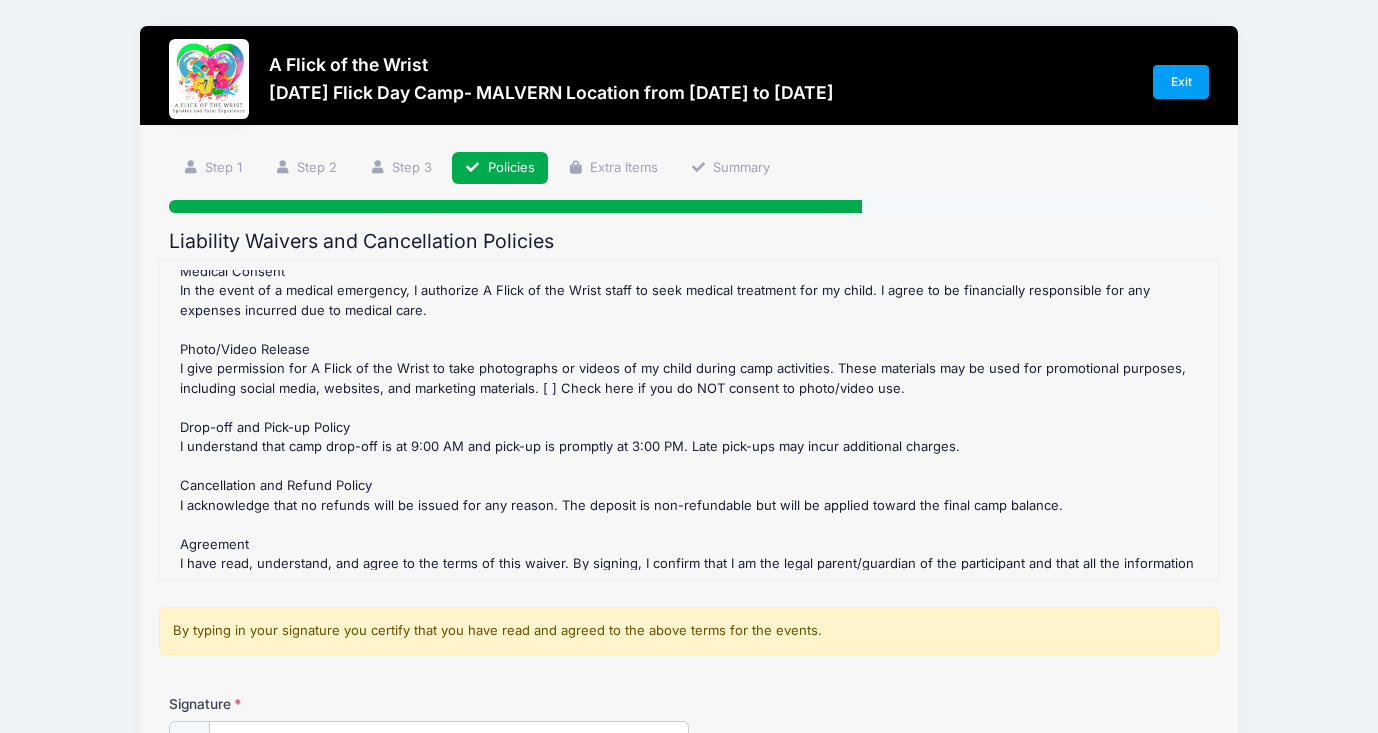 scroll, scrollTop: 480, scrollLeft: 0, axis: vertical 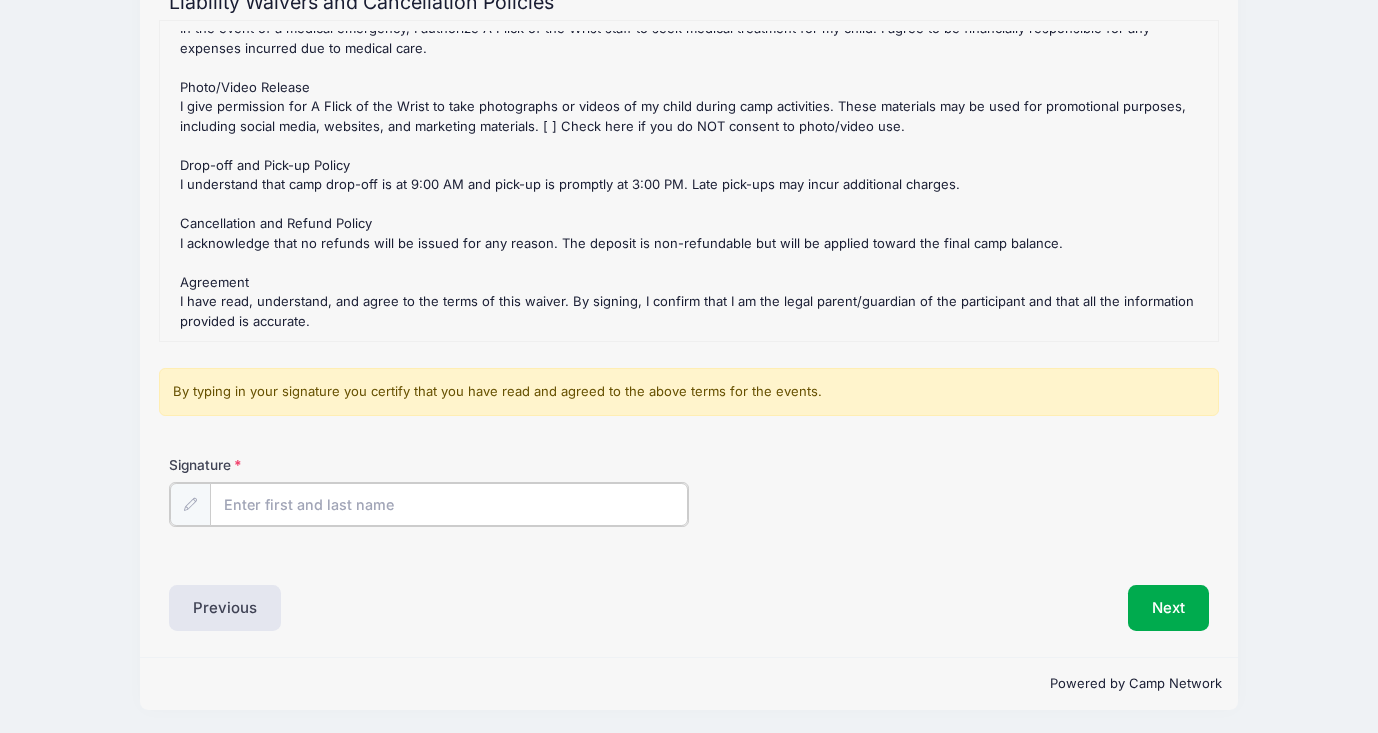 click on "Signature" at bounding box center [449, 504] 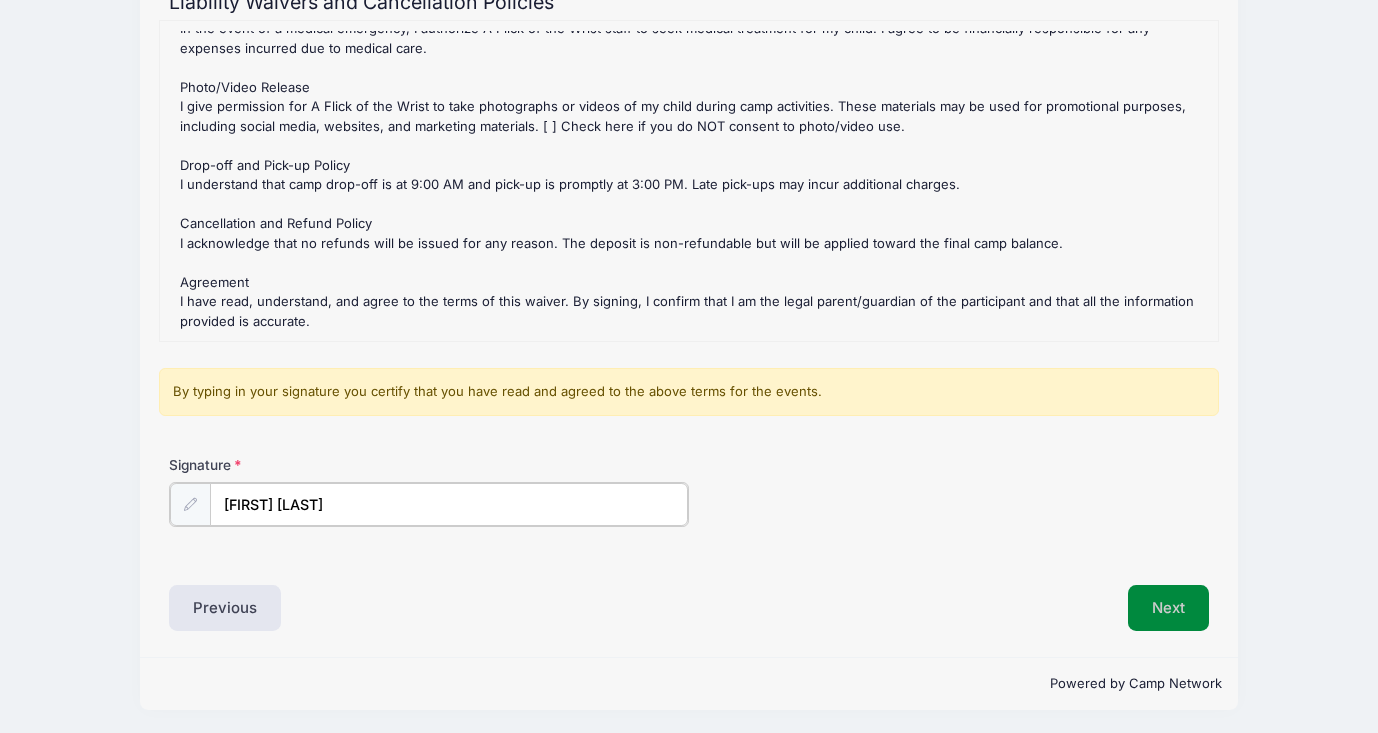type on "[FIRST] [LAST]" 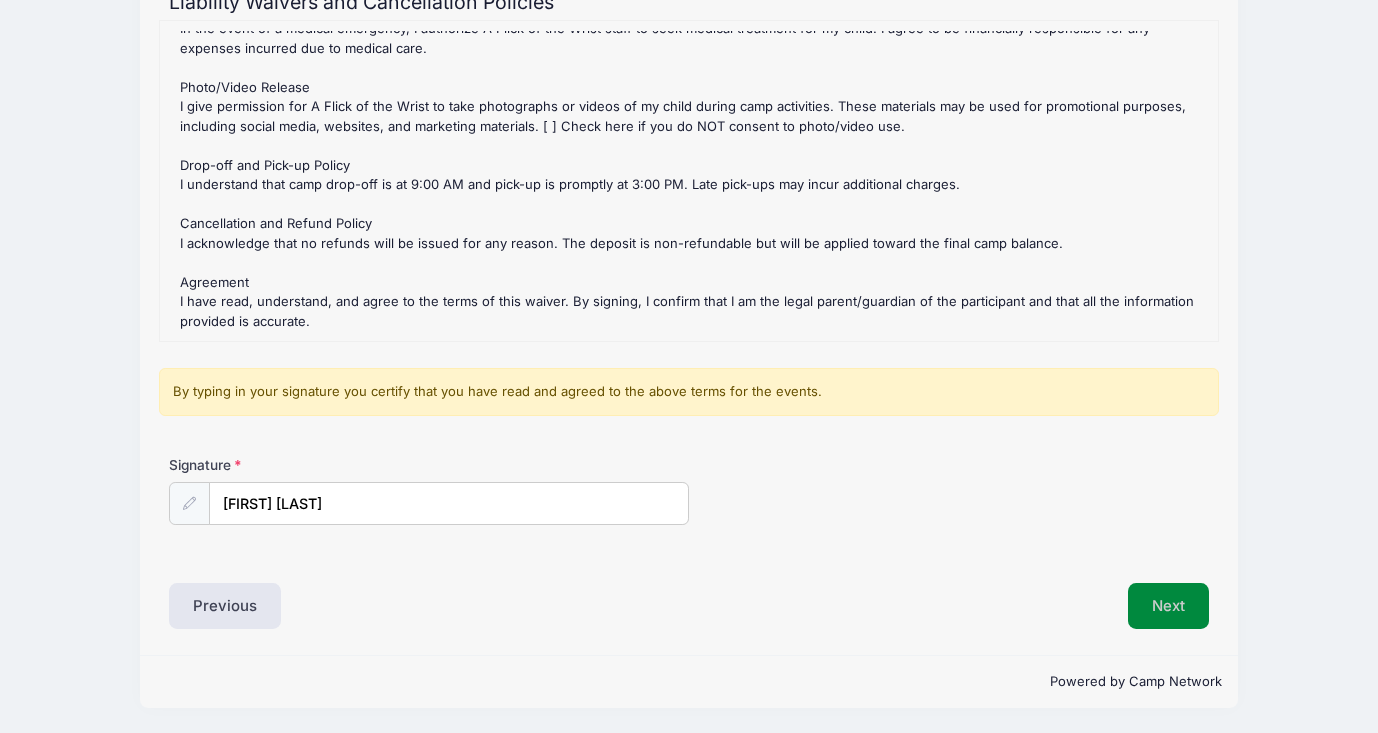 click on "Next" at bounding box center [1168, 606] 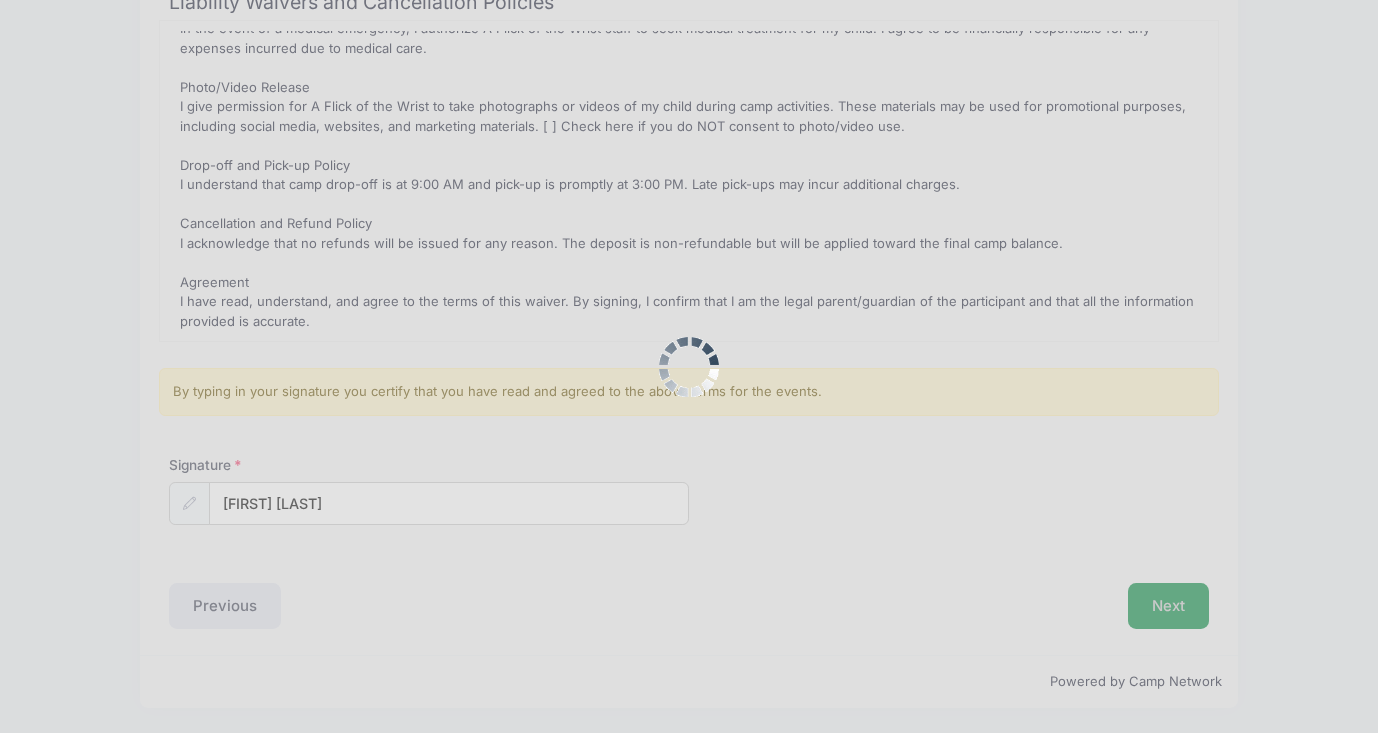 scroll, scrollTop: 0, scrollLeft: 0, axis: both 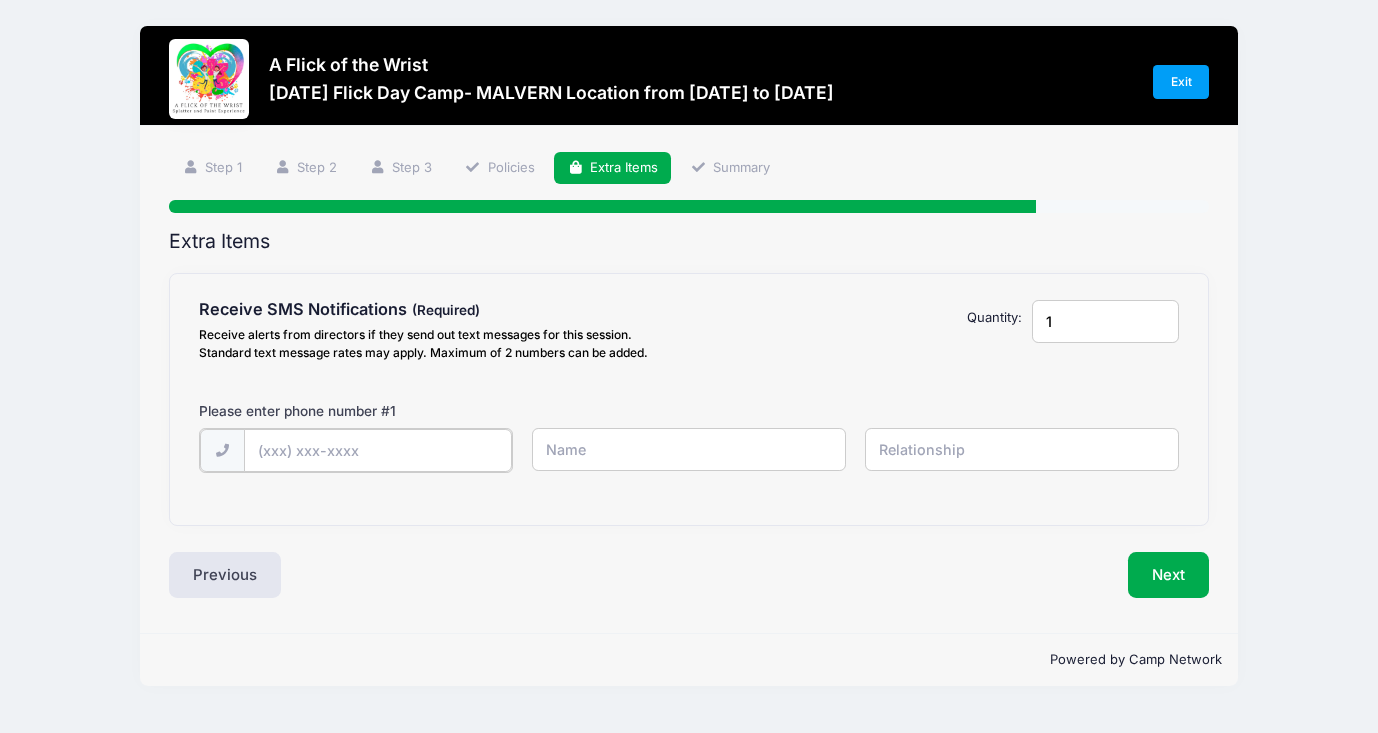 click at bounding box center (0, 0) 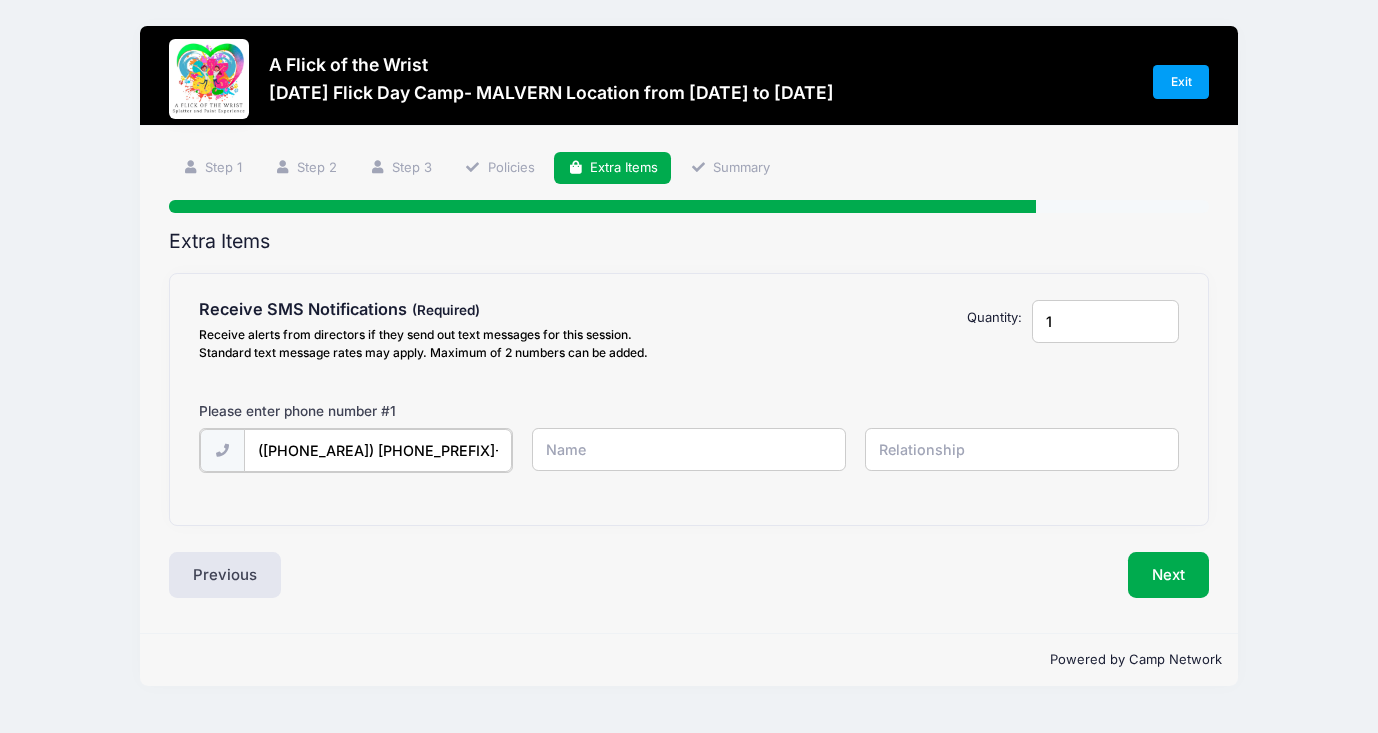 type on "([PHONE_AREA]) [PHONE_PREFIX]-[PHONE_LINE]" 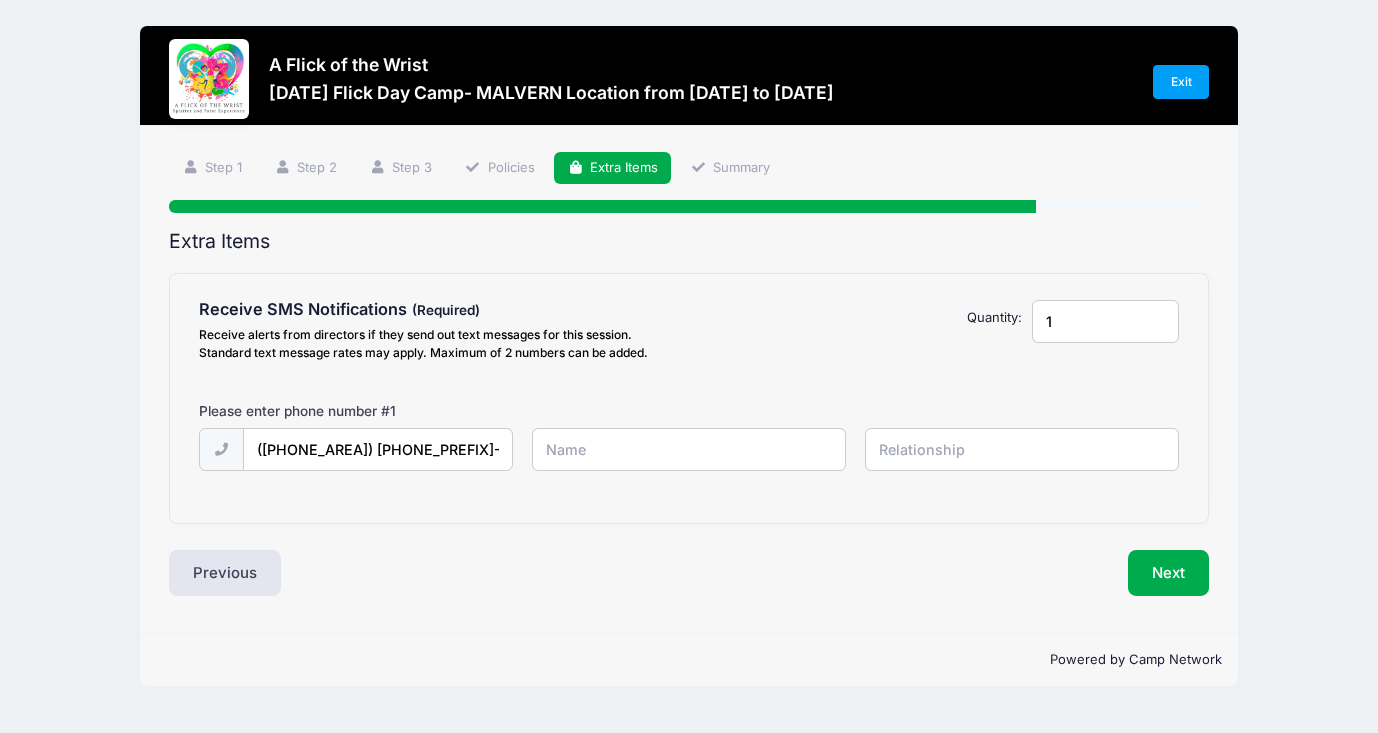 click at bounding box center [0, 0] 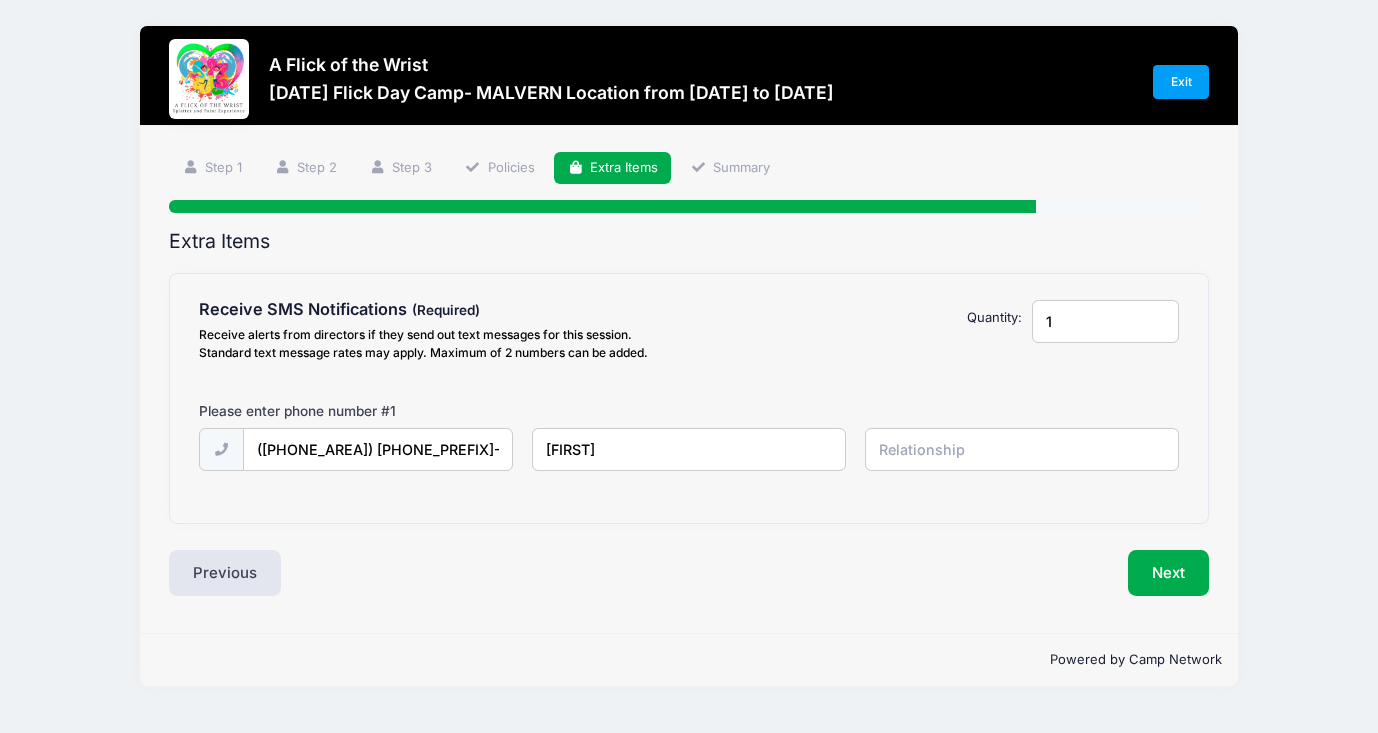 type on "[FIRST]" 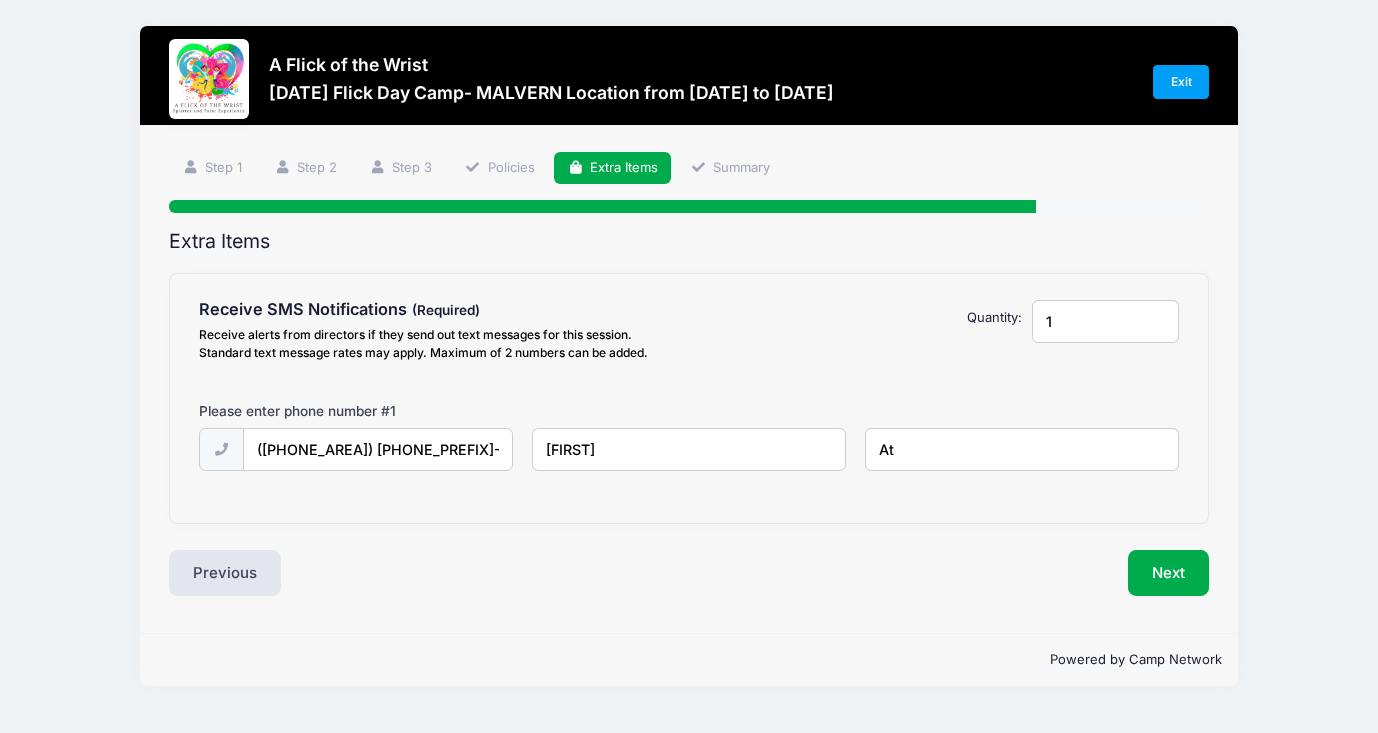 type on "A" 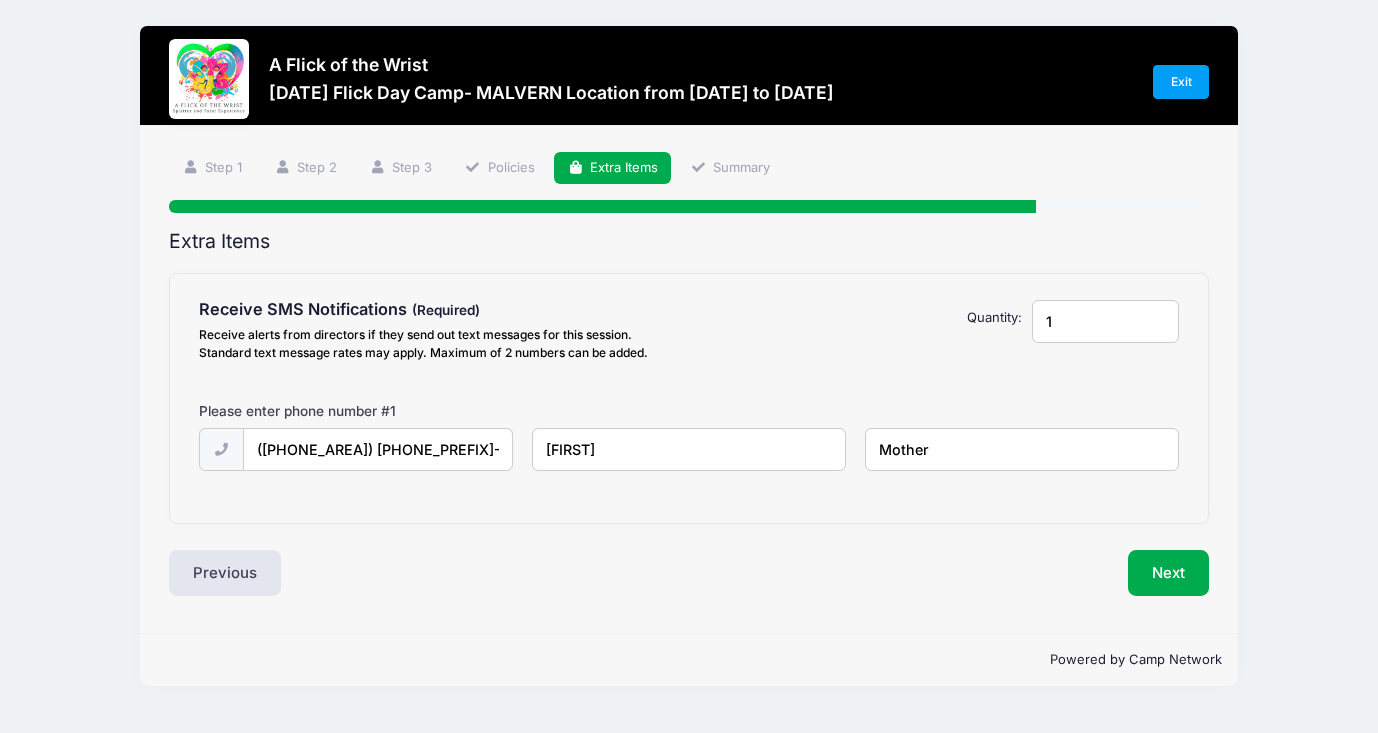 type on "Mother" 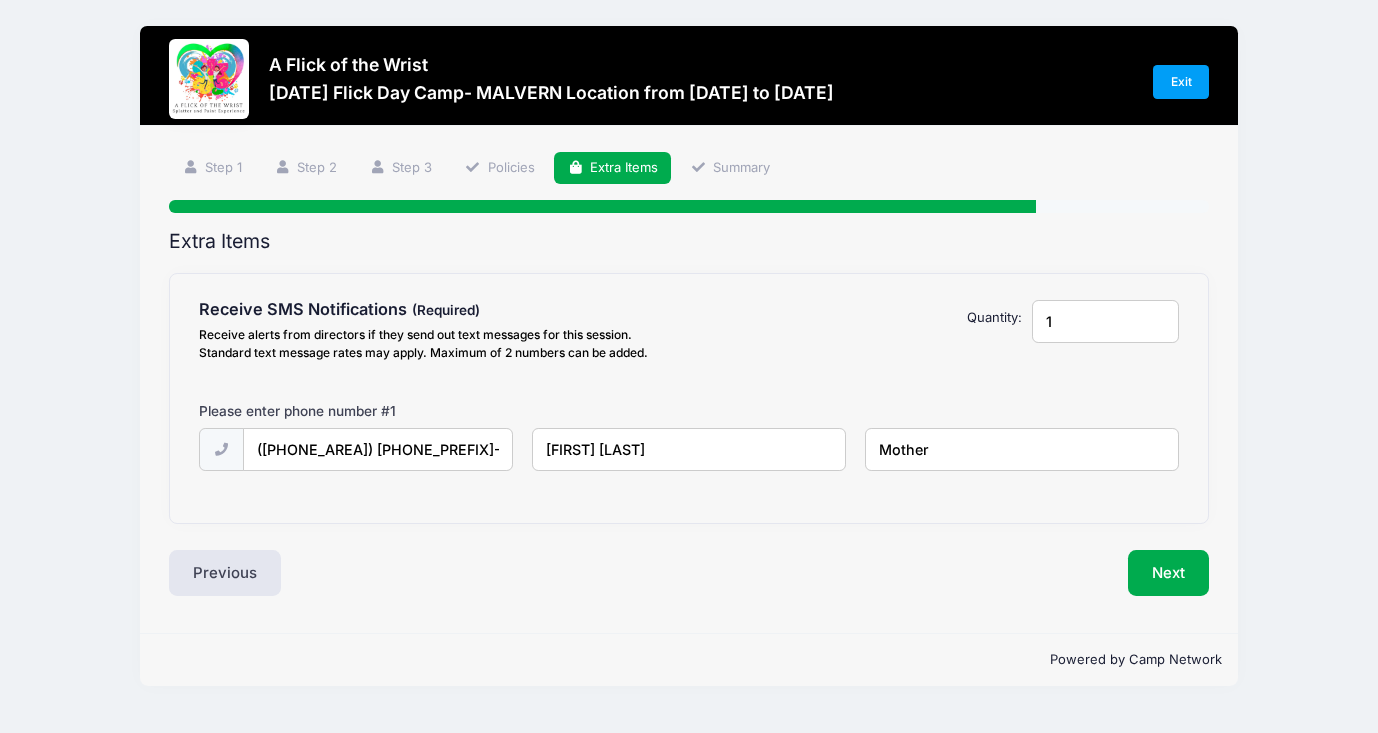 type on "[FIRST] [LAST]" 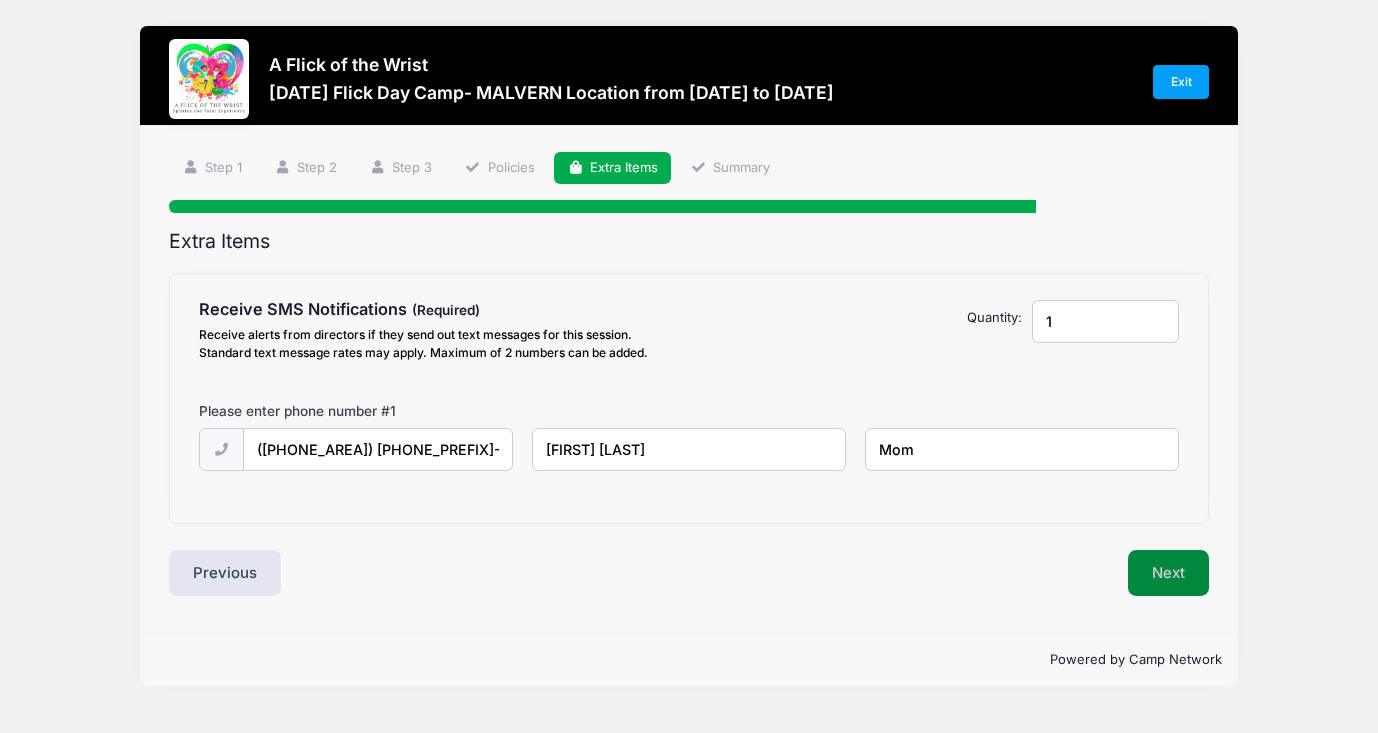 type on "Mom" 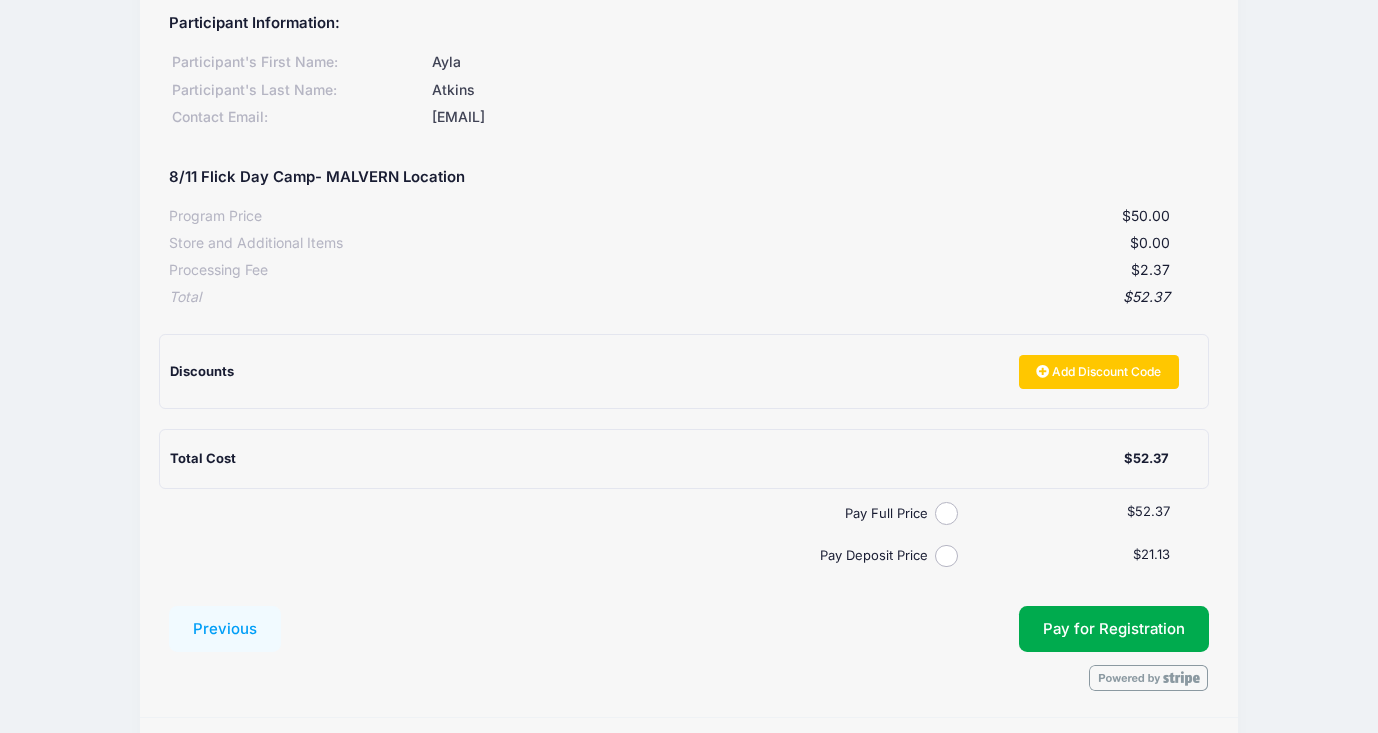 scroll, scrollTop: 258, scrollLeft: 0, axis: vertical 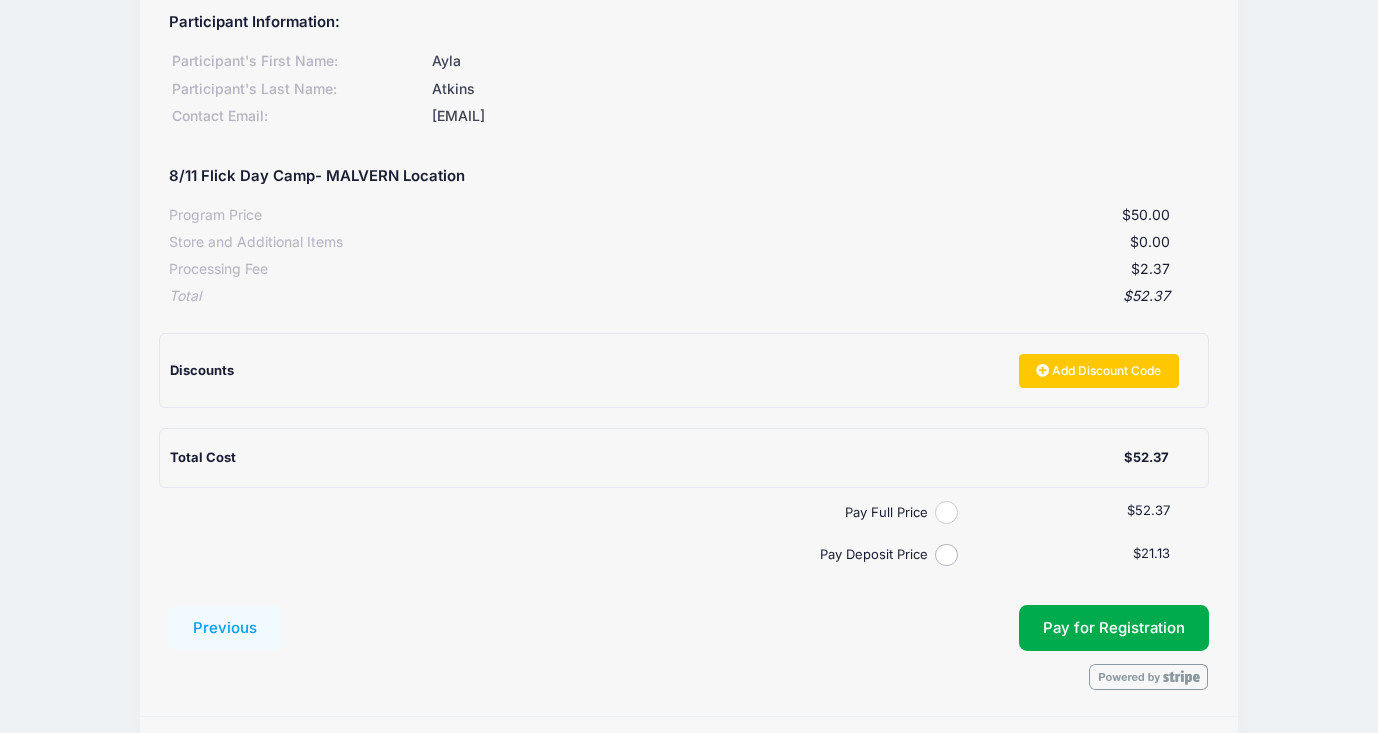 click on "Pay Full Price" at bounding box center (946, 512) 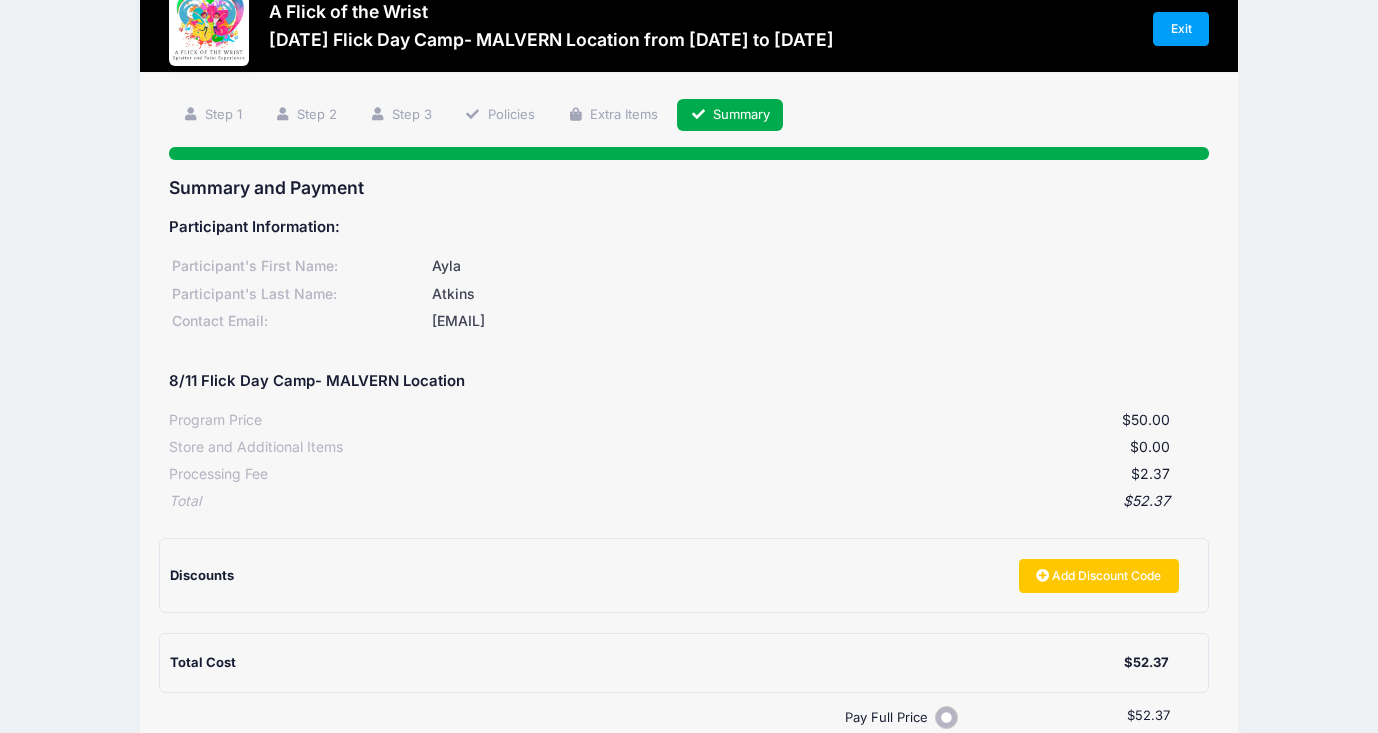 scroll, scrollTop: 0, scrollLeft: 0, axis: both 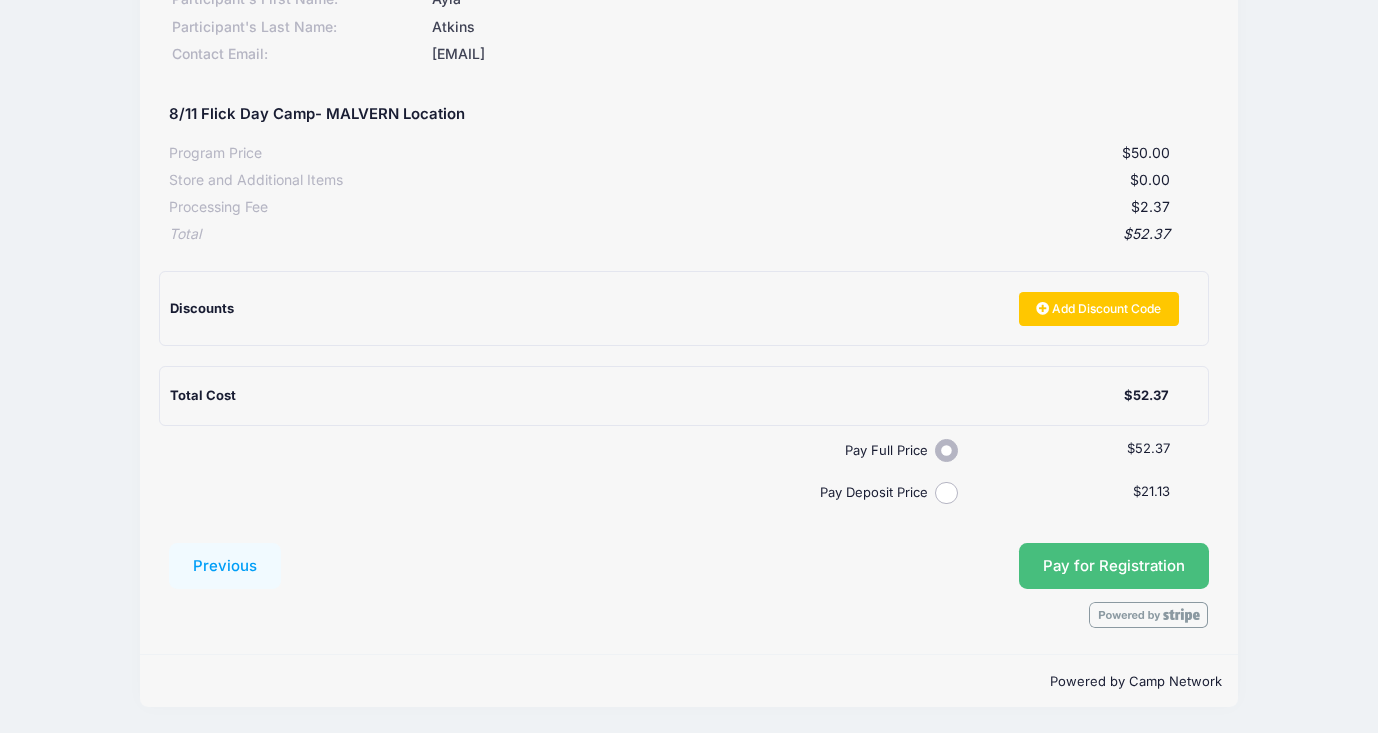 click on "Pay for Registration" at bounding box center [1114, 566] 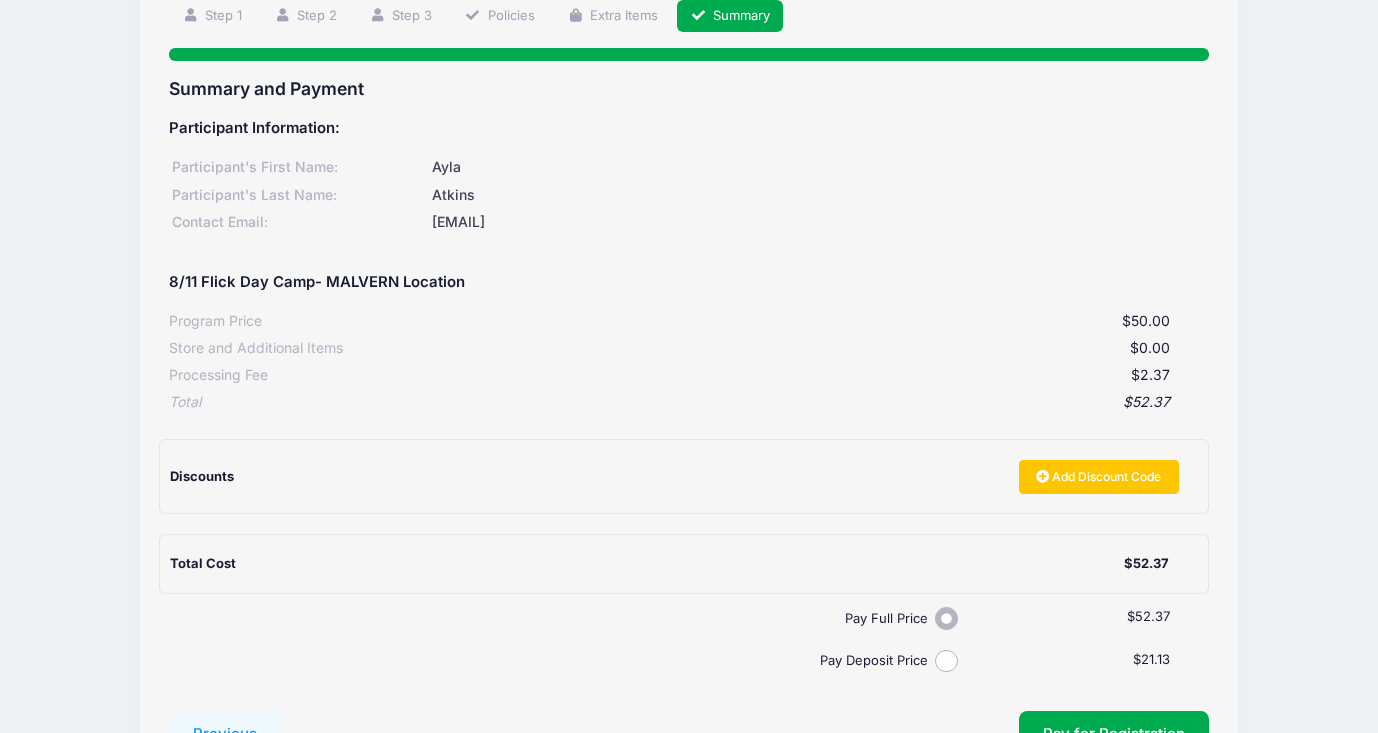 scroll, scrollTop: 0, scrollLeft: 0, axis: both 